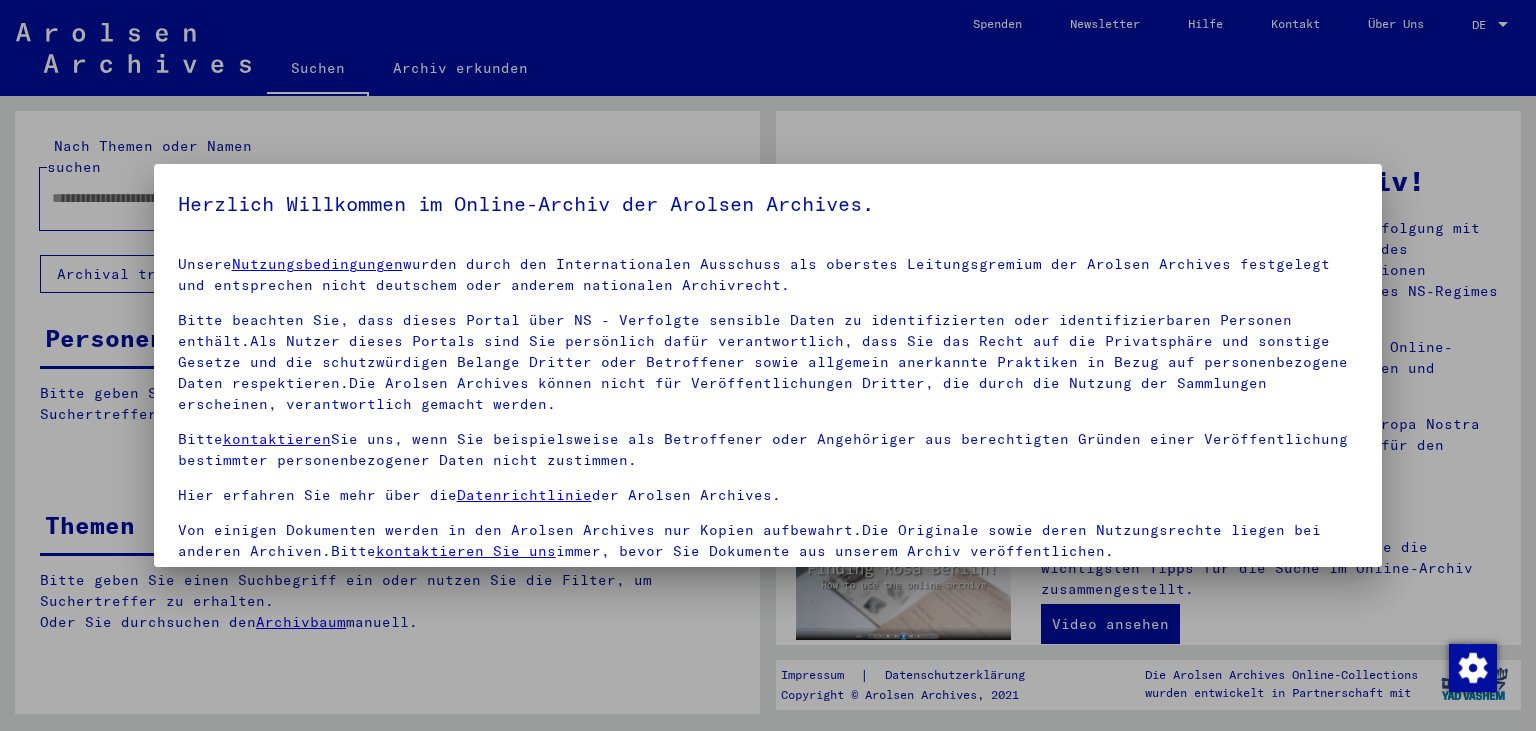 scroll, scrollTop: 0, scrollLeft: 0, axis: both 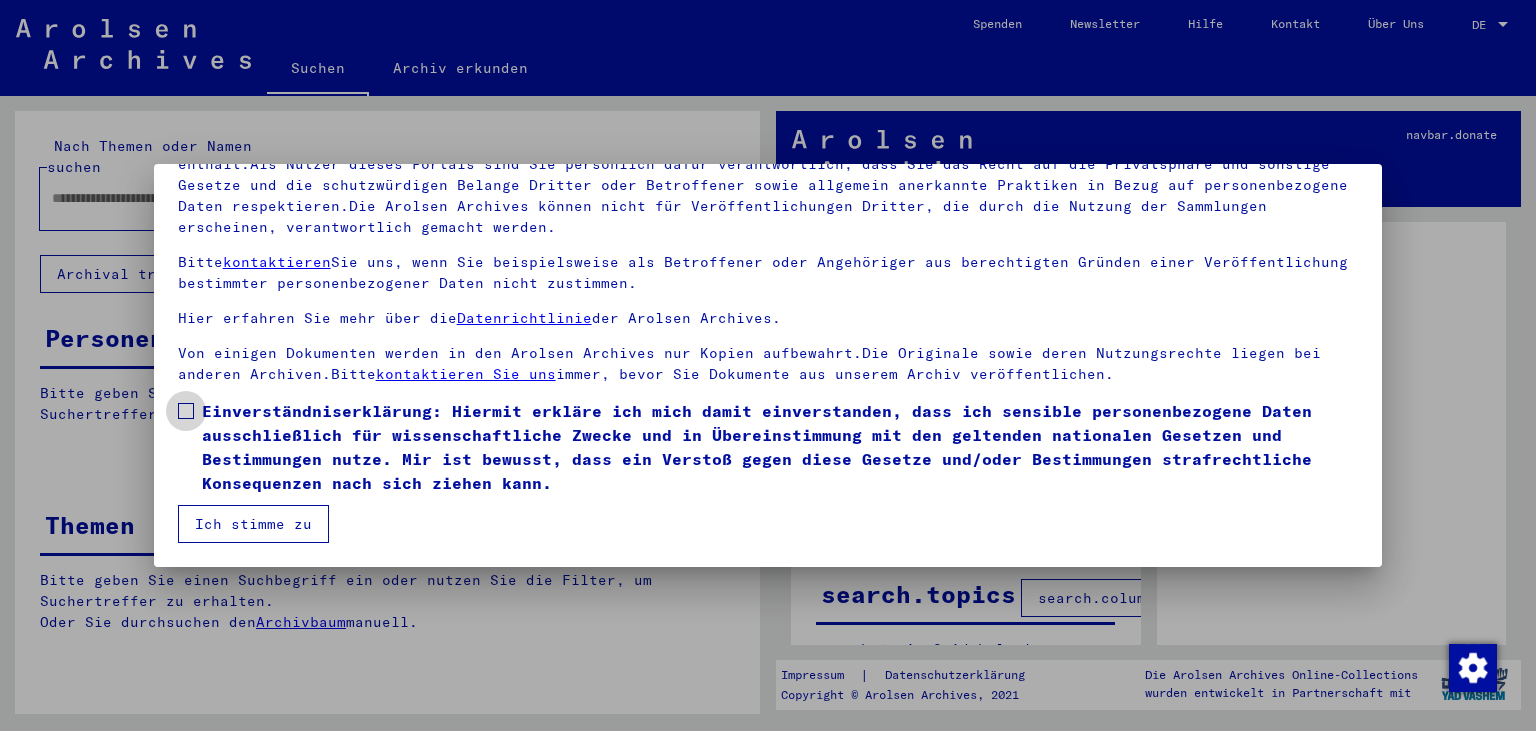 click on "Einverständniserklärung: Hiermit erkläre ich mich damit einverstanden, dass ich sensible personenbezogene Daten ausschließlich für wissenschaftliche Zwecke und in Übereinstimmung mit den geltenden nationalen Gesetzen und Bestimmungen nutze. Mir ist bewusst, dass ein Verstoß gegen diese Gesetze und/oder Bestimmungen strafrechtliche Konsequenzen nach sich ziehen kann." at bounding box center (780, 447) 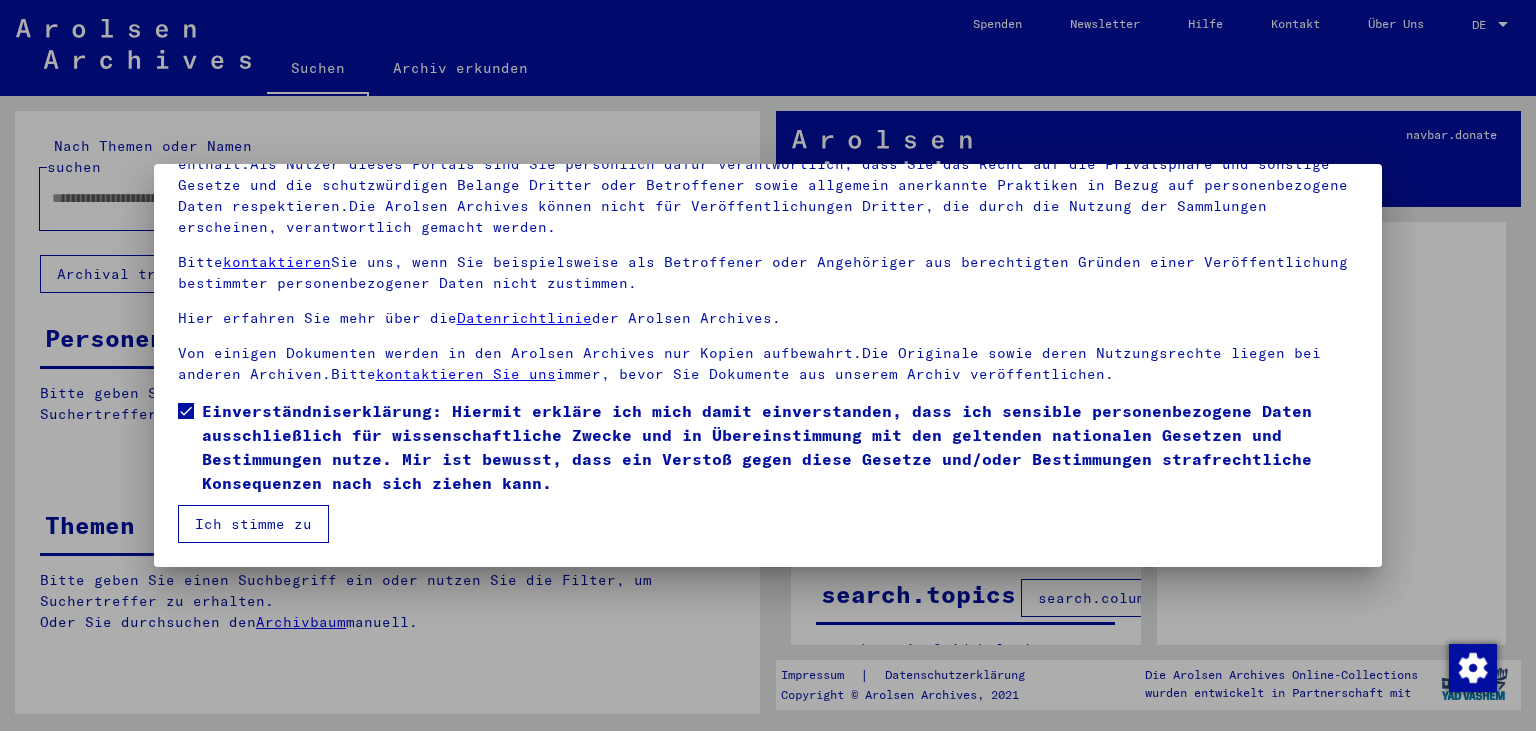 click on "Ich stimme zu" at bounding box center (253, 524) 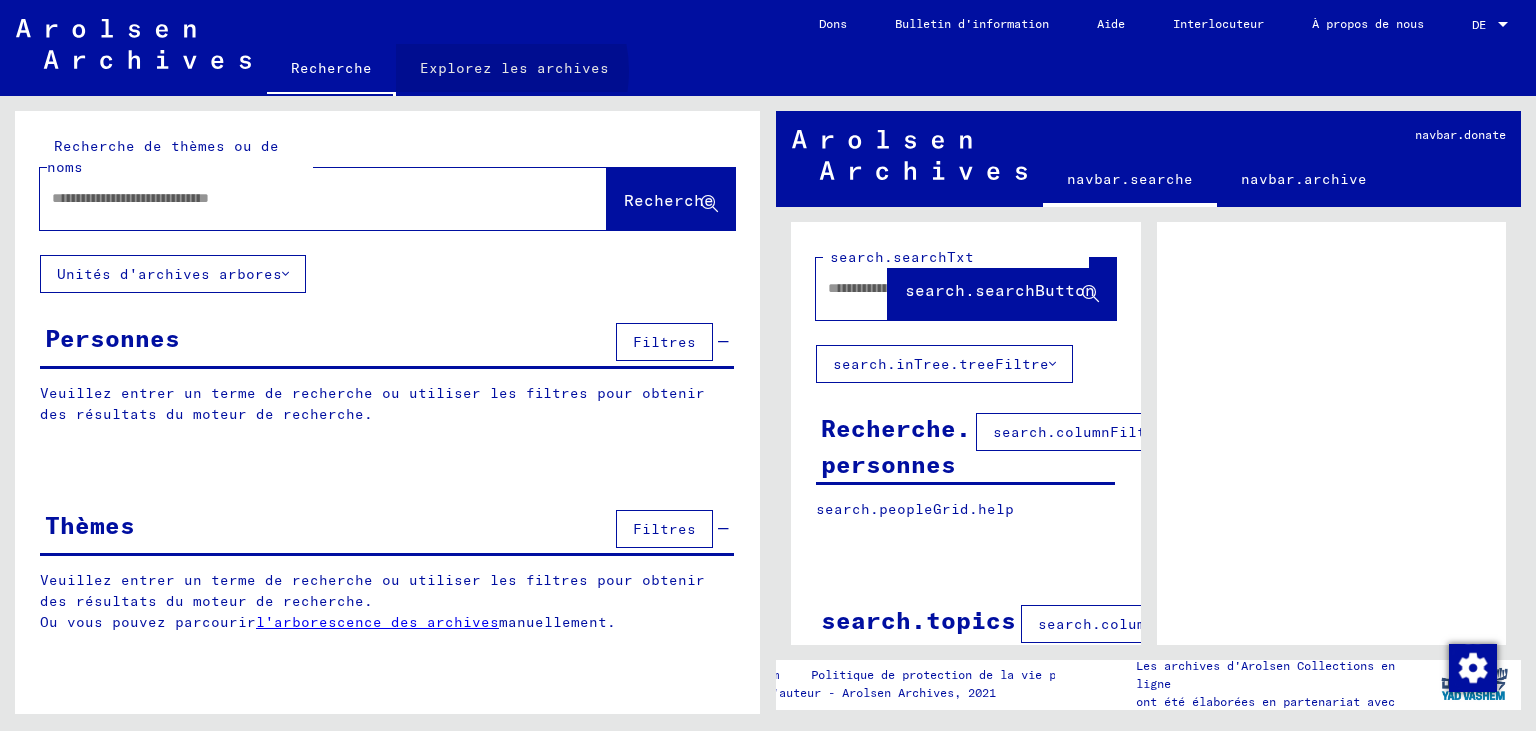 click on "Explorez les archives" 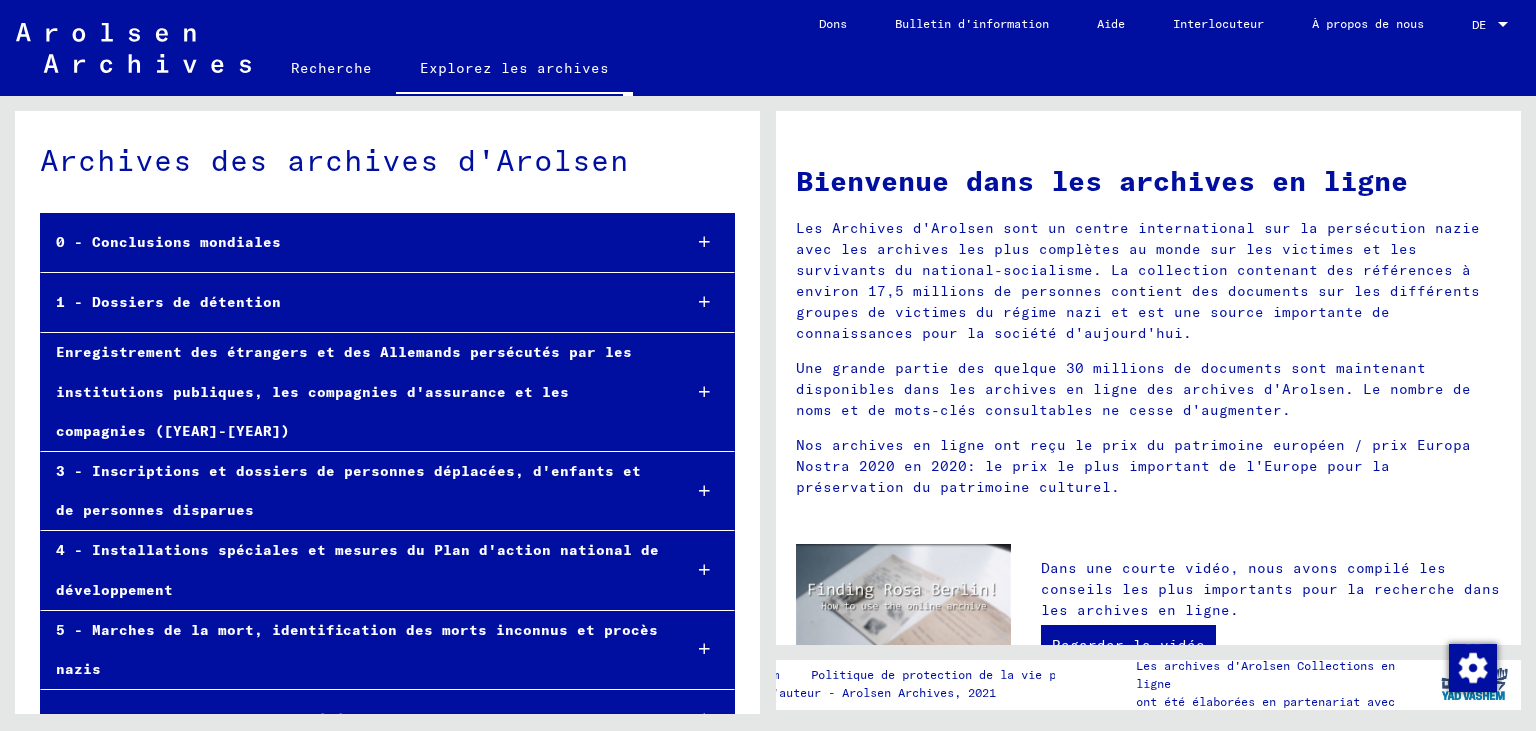 scroll, scrollTop: 2, scrollLeft: 0, axis: vertical 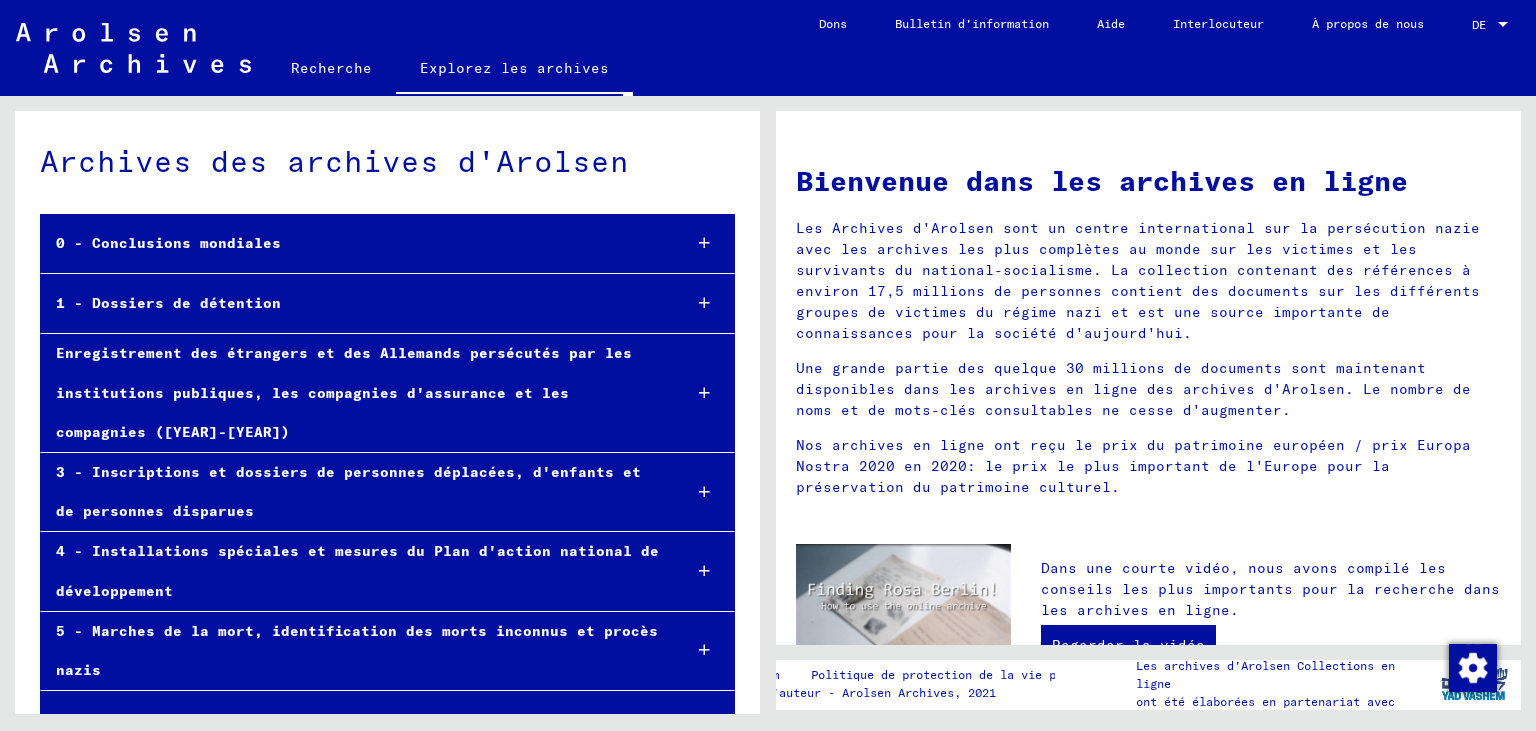 click at bounding box center [704, 303] 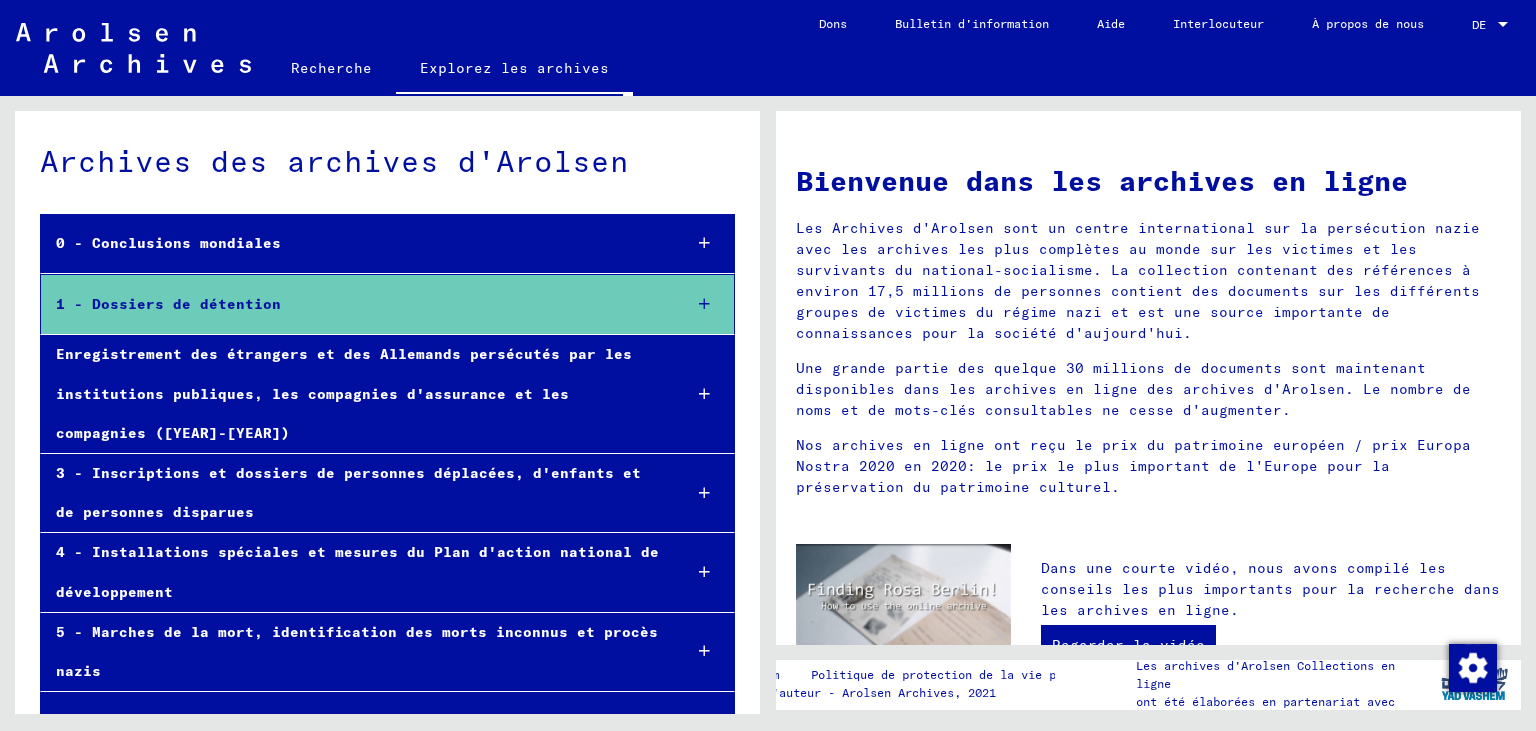 click at bounding box center [704, 304] 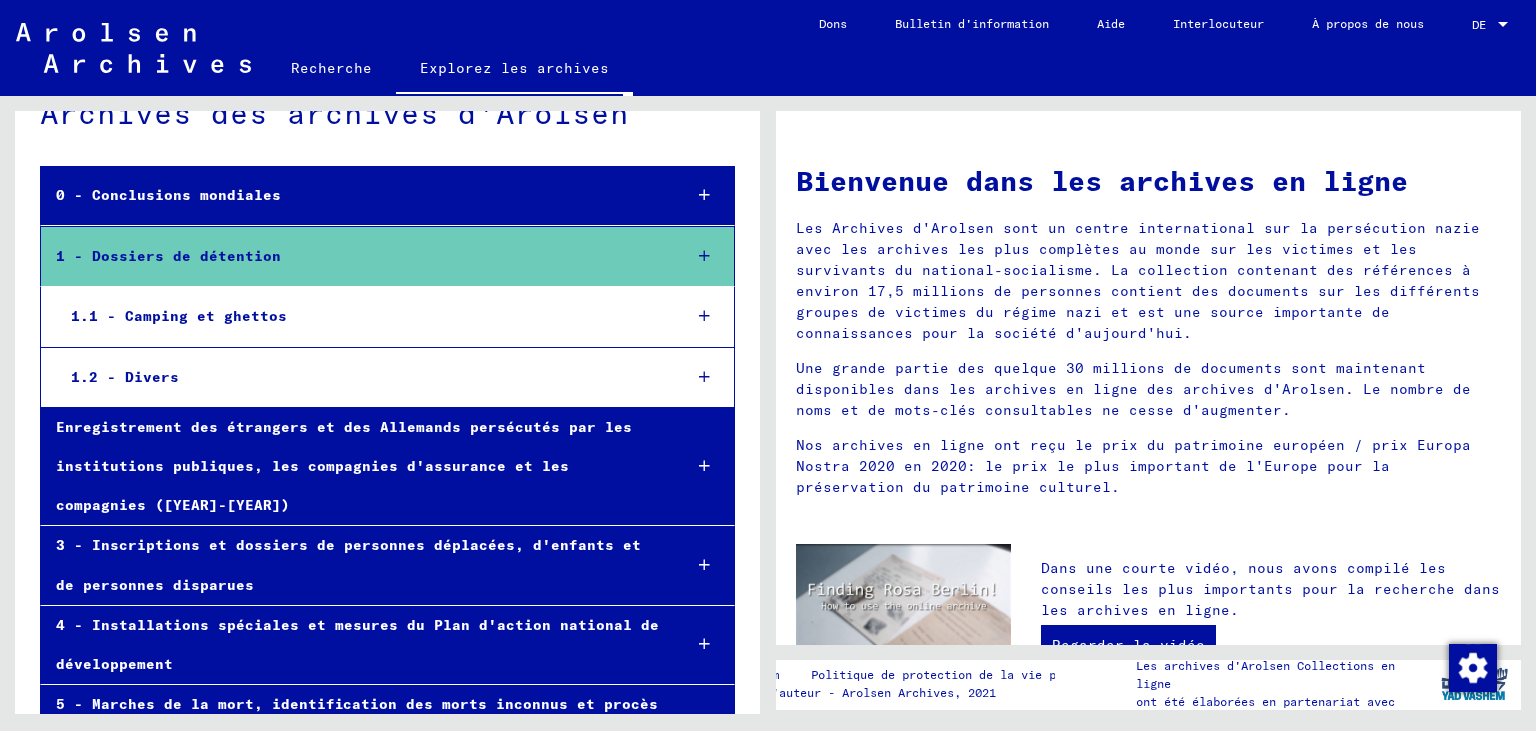 scroll, scrollTop: 48, scrollLeft: 0, axis: vertical 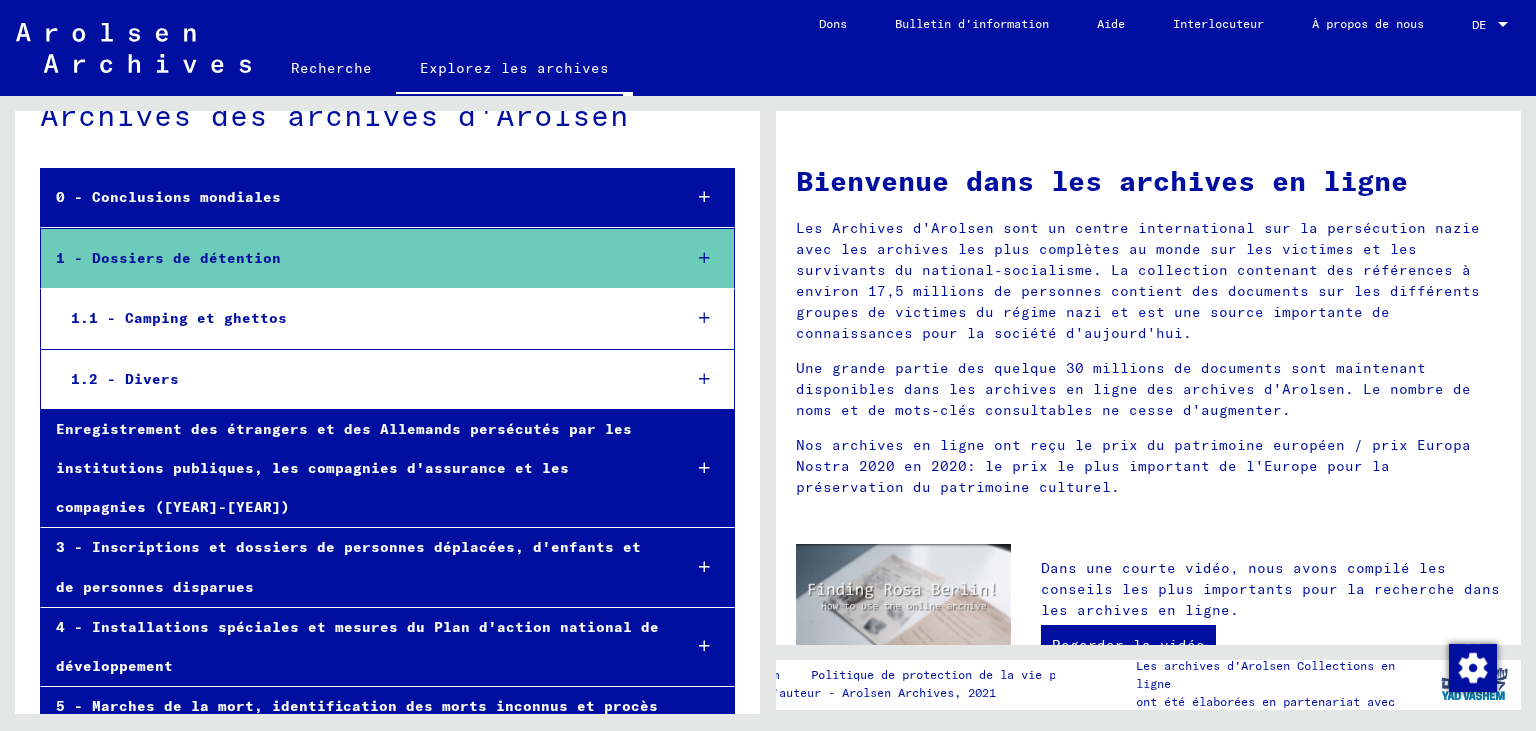 click at bounding box center [704, 258] 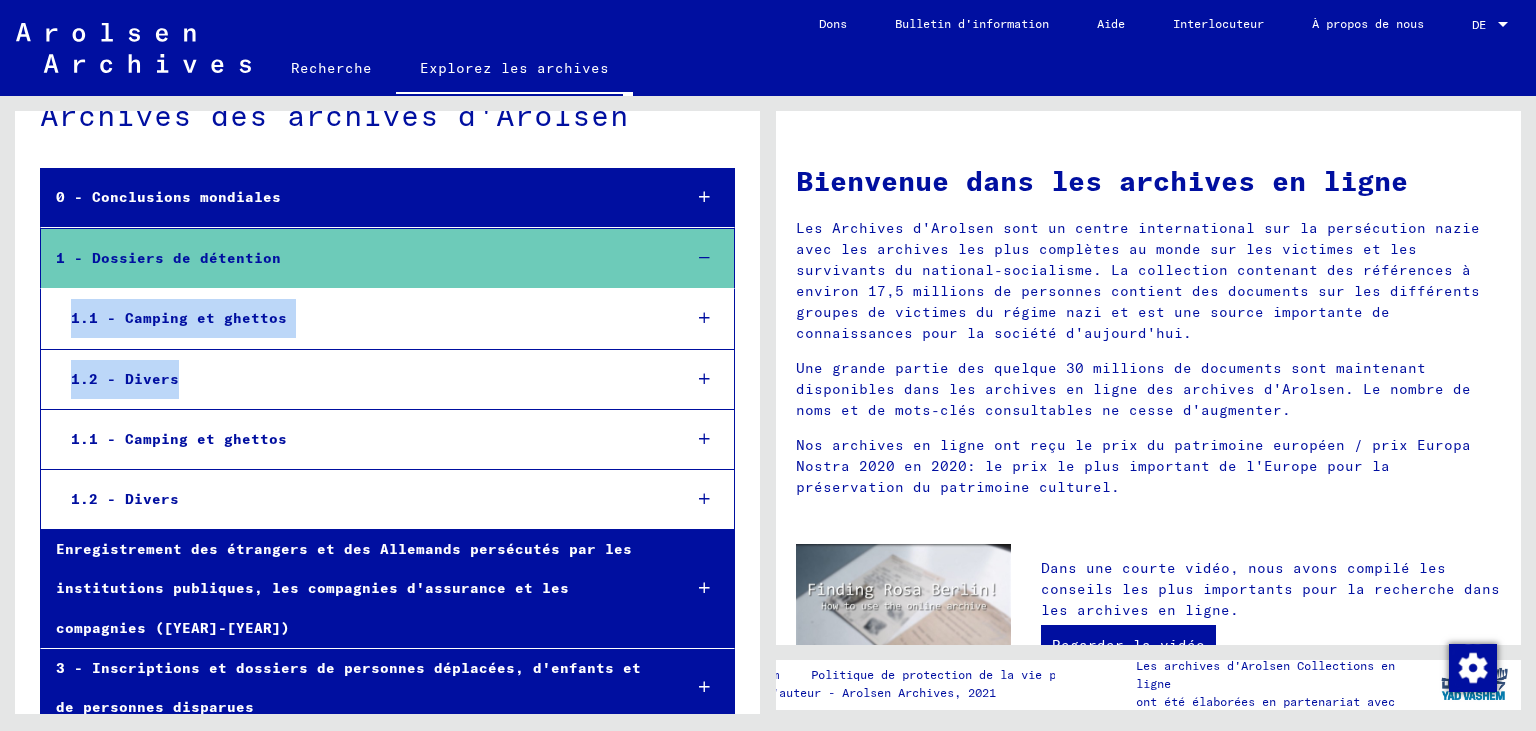 drag, startPoint x: 710, startPoint y: 258, endPoint x: 614, endPoint y: 386, distance: 160 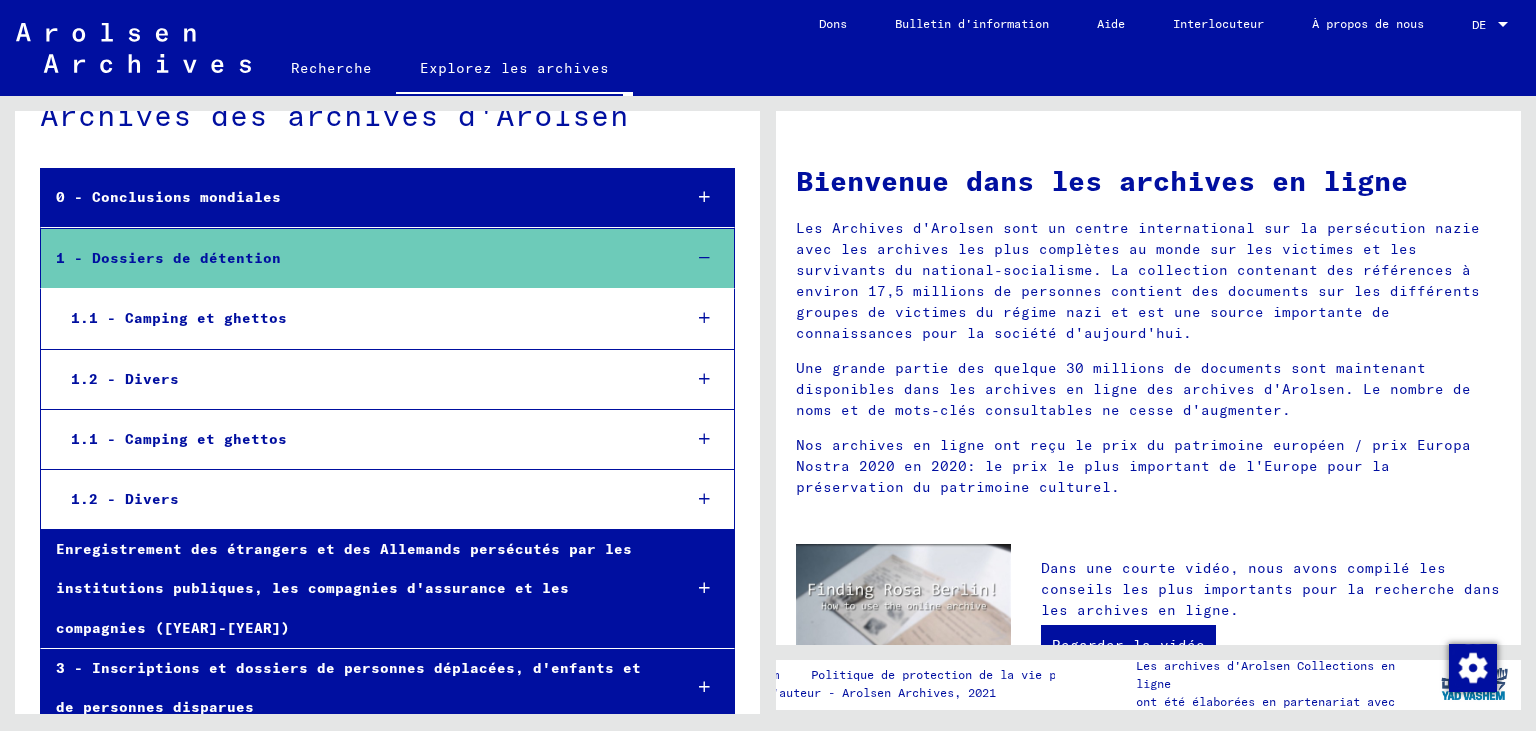 click on "Archives des archives d'Arolsen 0 - Conclusions mondiales 1 - Dossiers de détention 1.1 - Camping et ghettos 1.2 - Divers 1.1 - Camping et ghettos 1.2 - Divers Enregistrement des étrangers et des Allemands persécutés par les institutions publiques, les compagnies d'assurance et les compagnies (1939-1947) 3 - Inscriptions et dossiers de personnes déplacées, d'enfants et de personnes disparues 4 - Installations spéciales et mesures du Plan d'action national de développement 5 - Marches de la mort, identification des morts inconnus et procès nazis Documents du STI et de ses prédécesseurs 7 - Archives tirées de l'achat de documents 8 - Collections de particuliers et de petites archives" 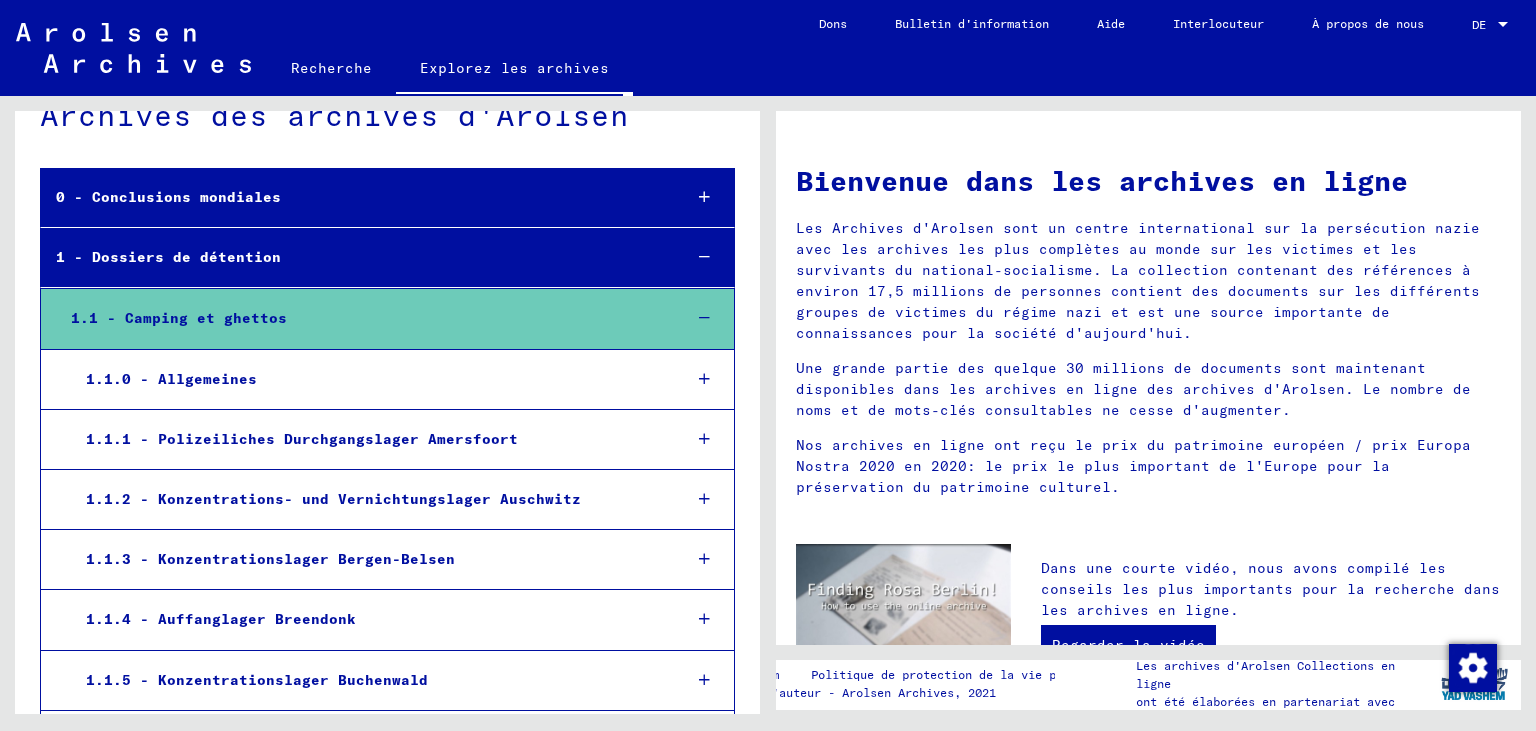 click at bounding box center [704, 318] 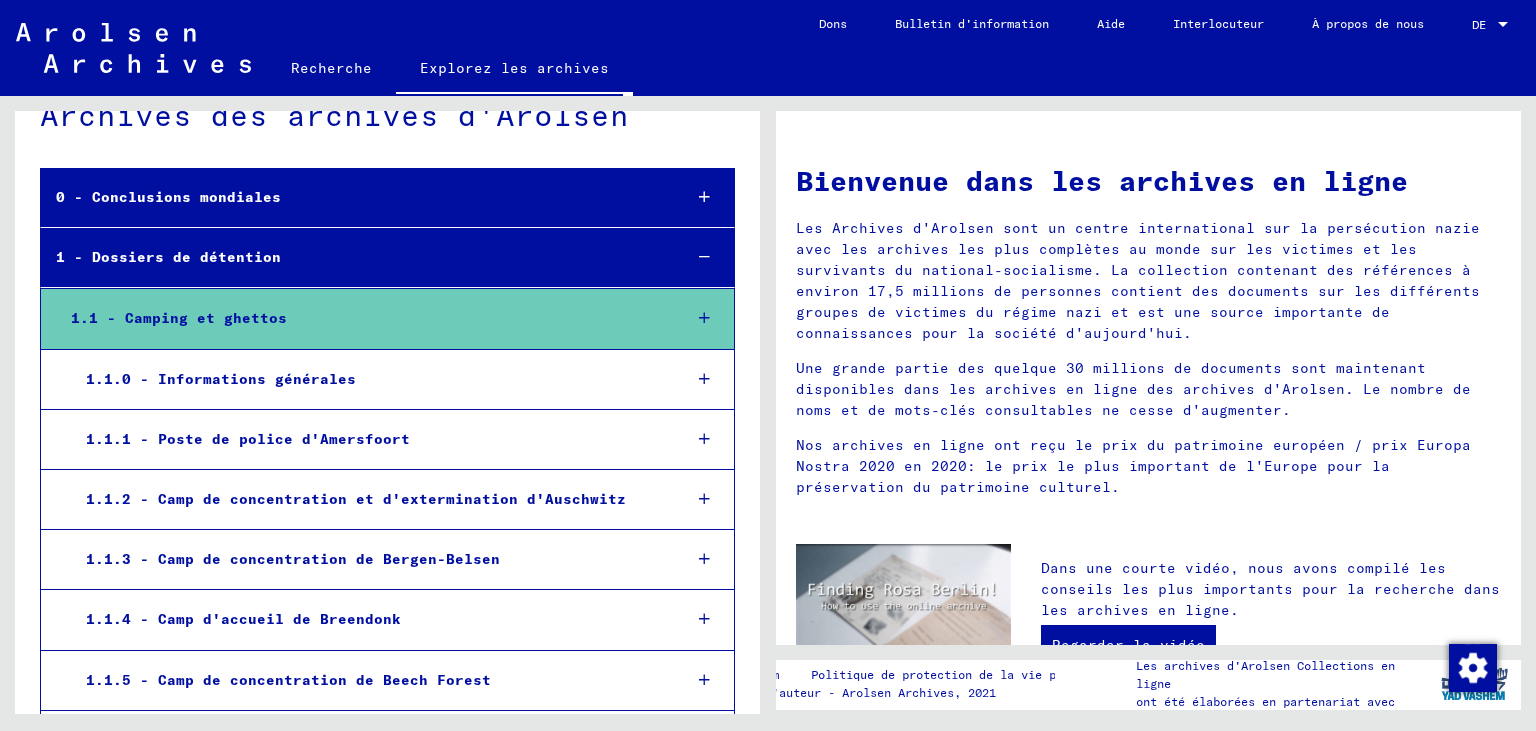 click at bounding box center [704, 318] 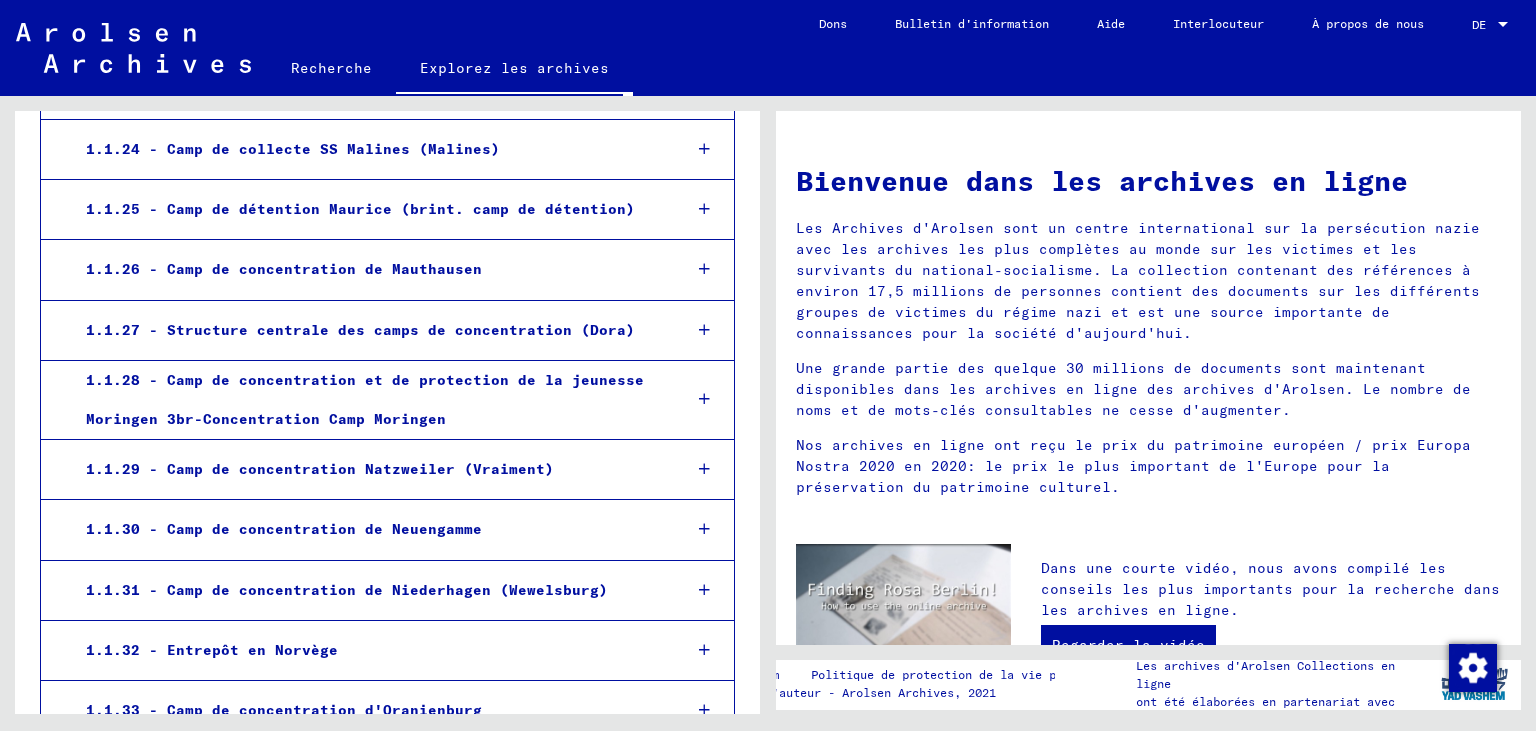 scroll, scrollTop: 1721, scrollLeft: 0, axis: vertical 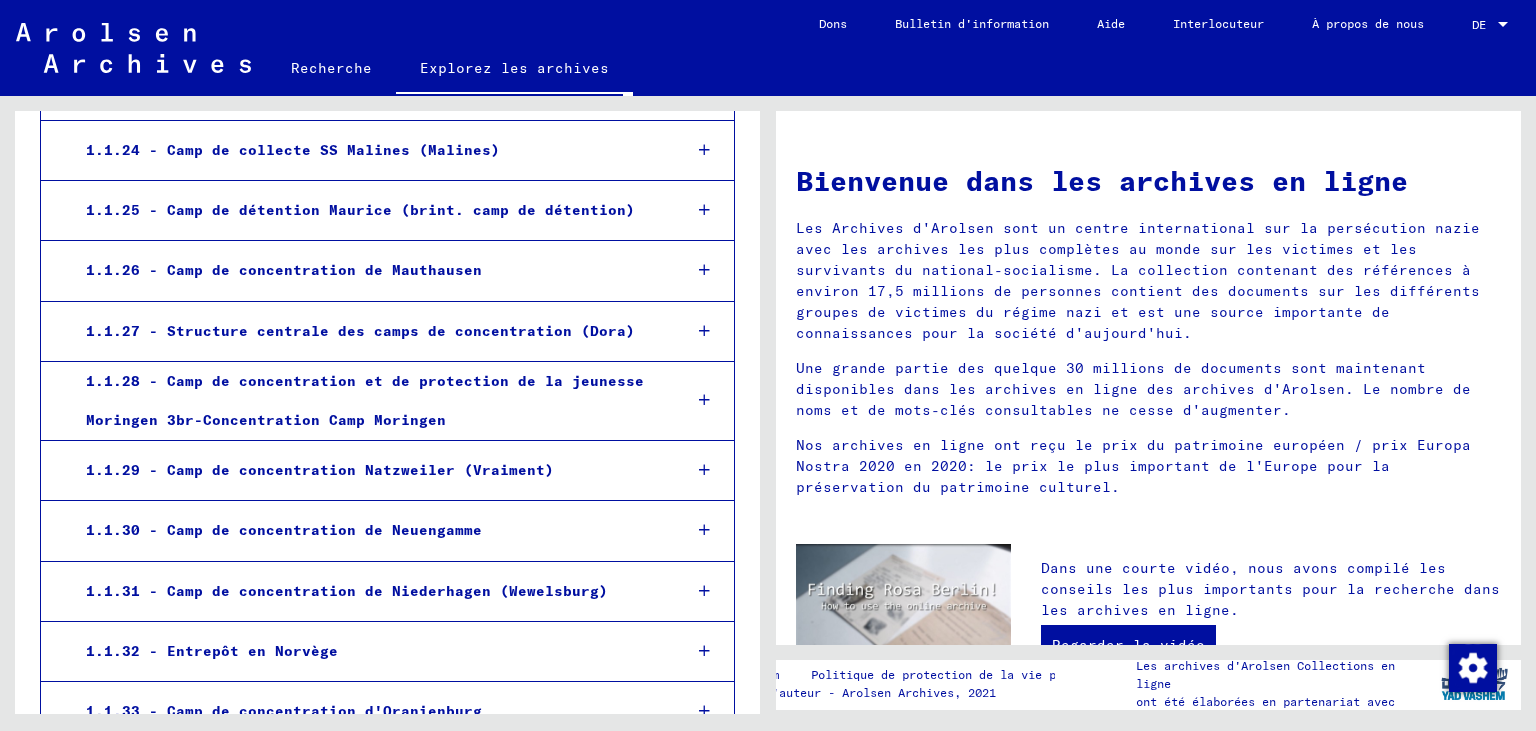 click at bounding box center [704, 270] 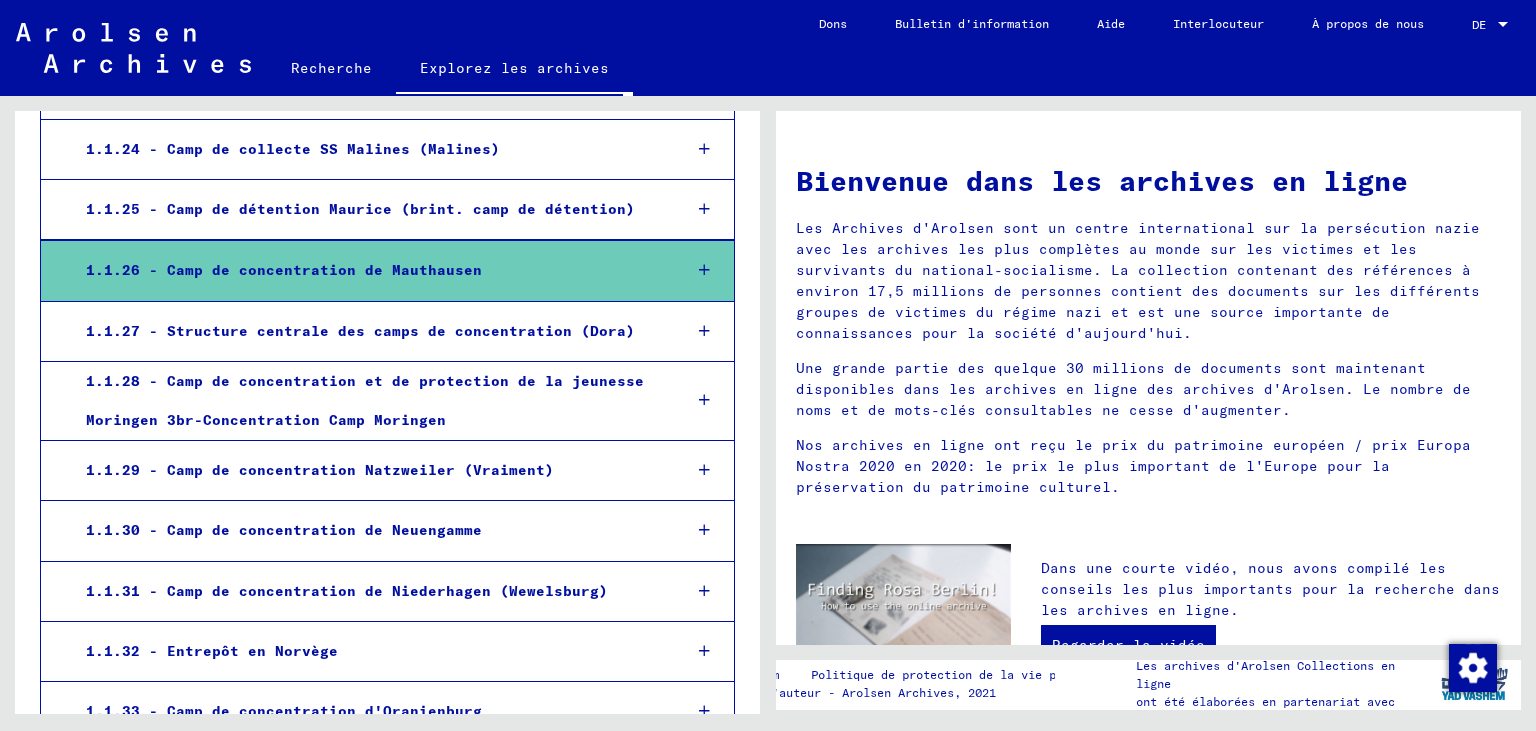 scroll, scrollTop: 1720, scrollLeft: 0, axis: vertical 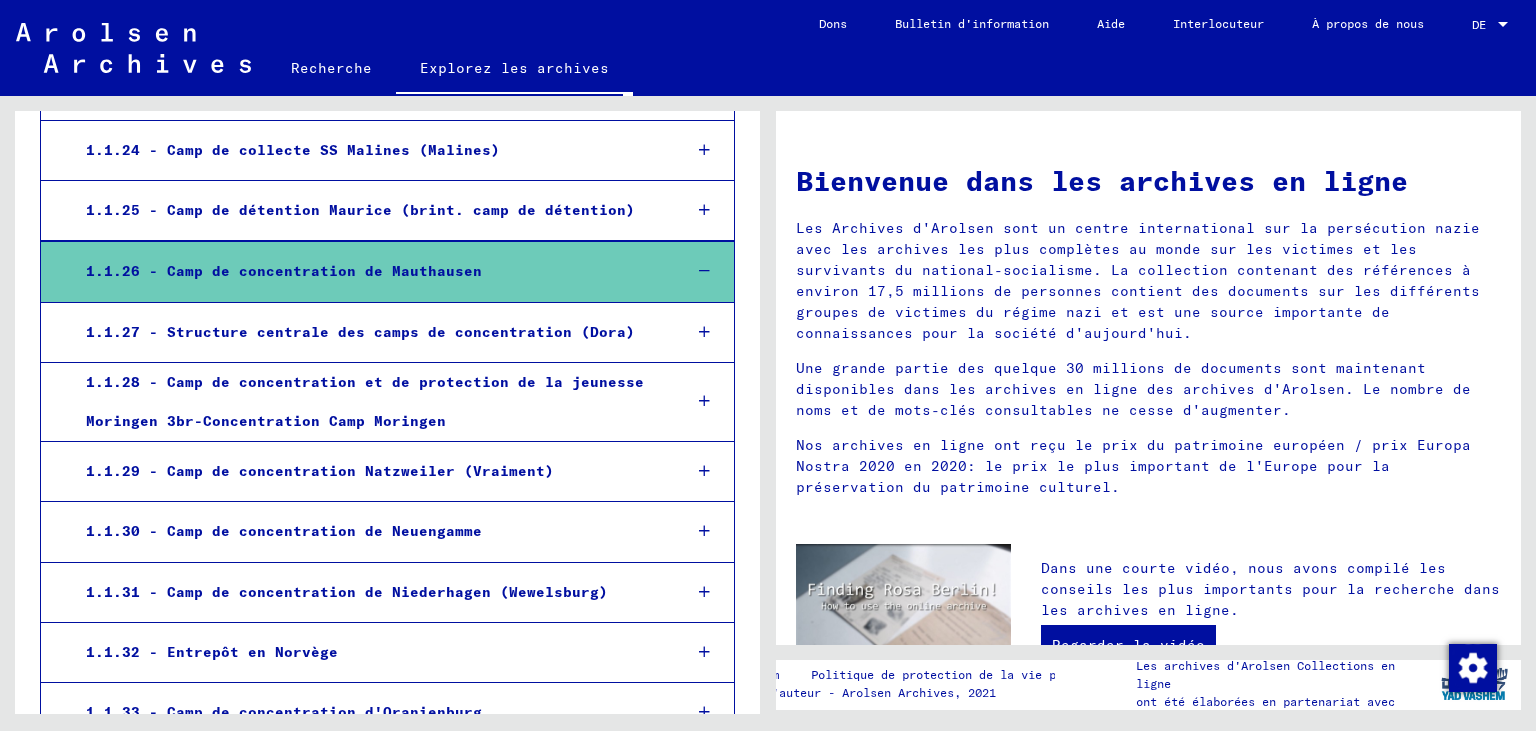 click on "1.1.26 - Camp de concentration de Mauthausen" at bounding box center (368, 271) 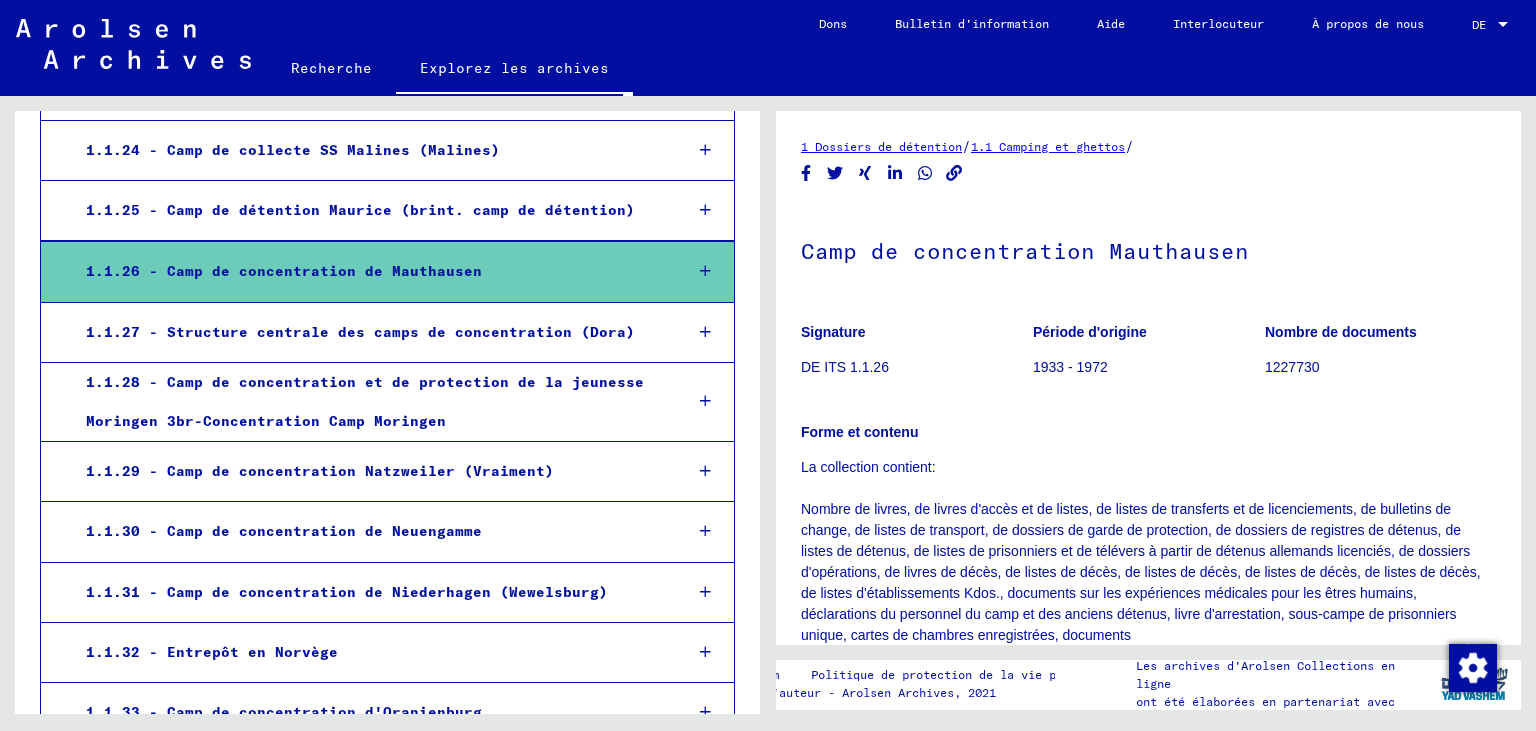 click at bounding box center (705, 271) 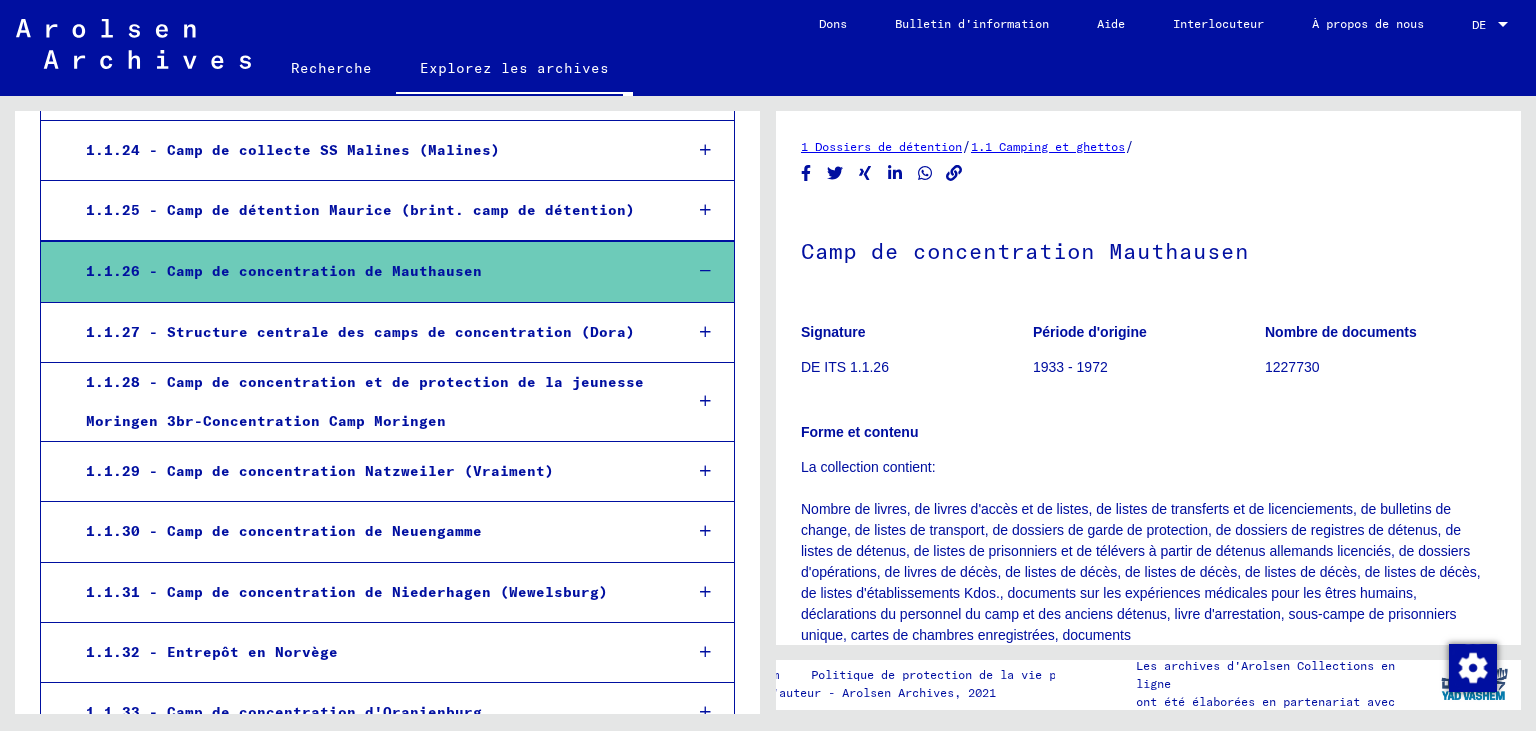 click at bounding box center (705, 271) 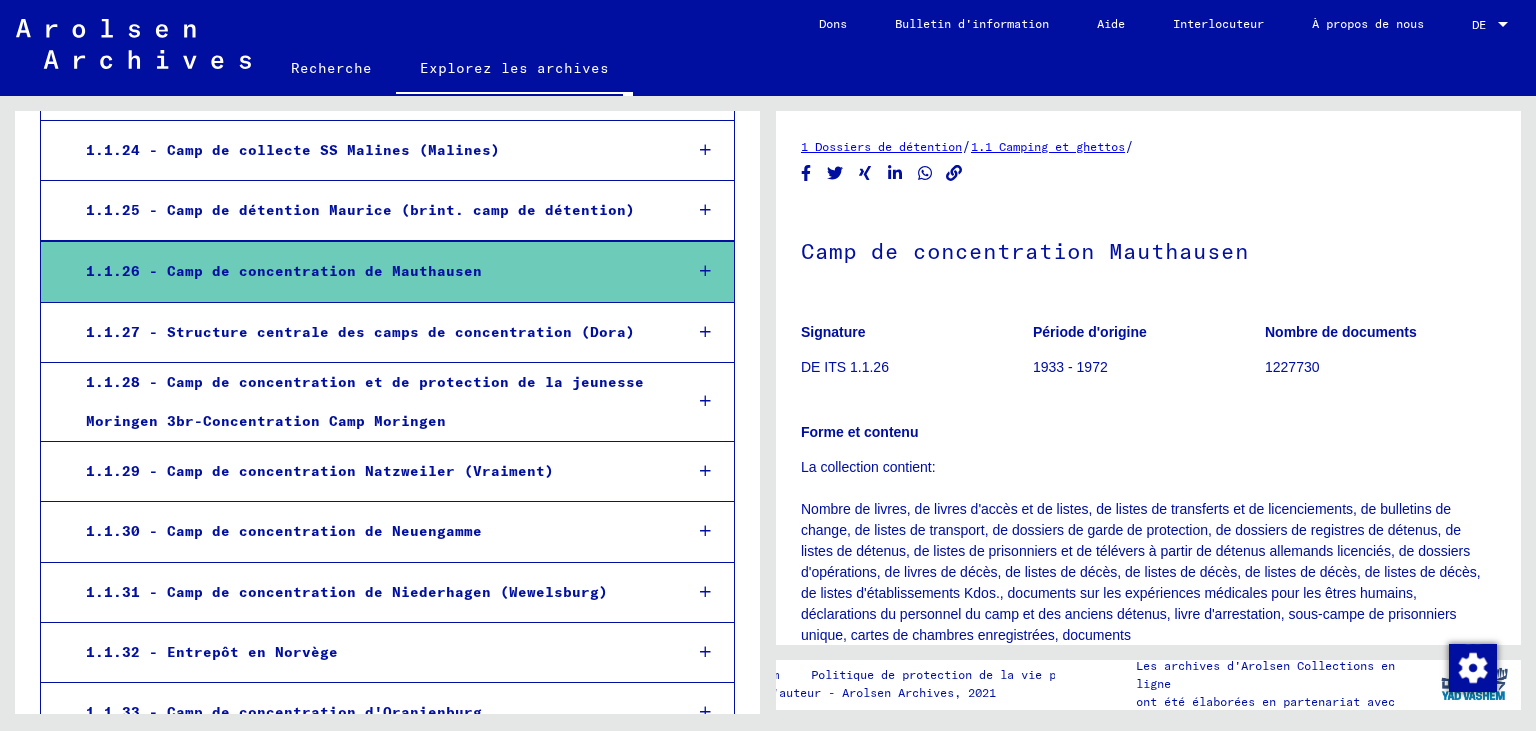 click on "1.1.26 - Camp de concentration de Mauthausen" at bounding box center [368, 271] 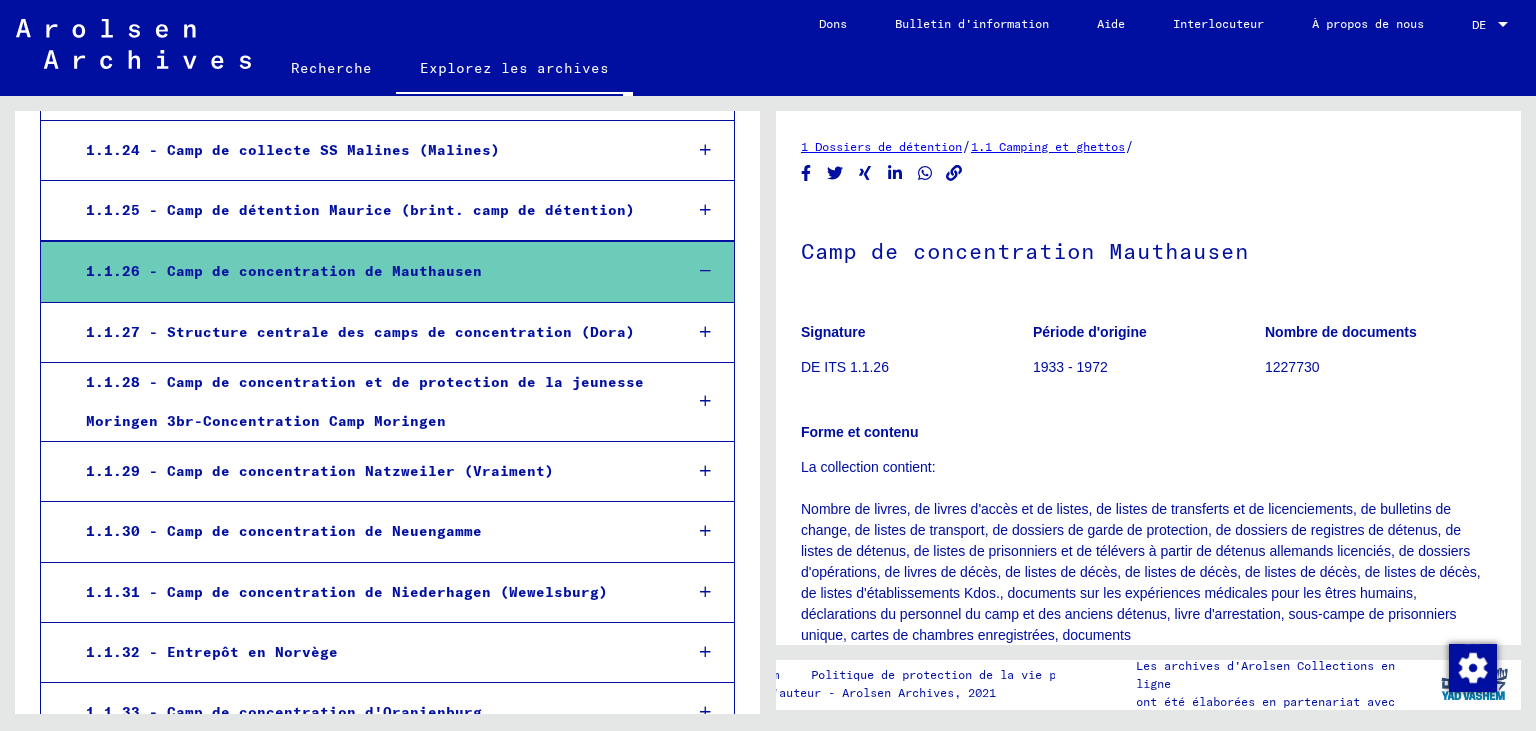 click at bounding box center (705, 271) 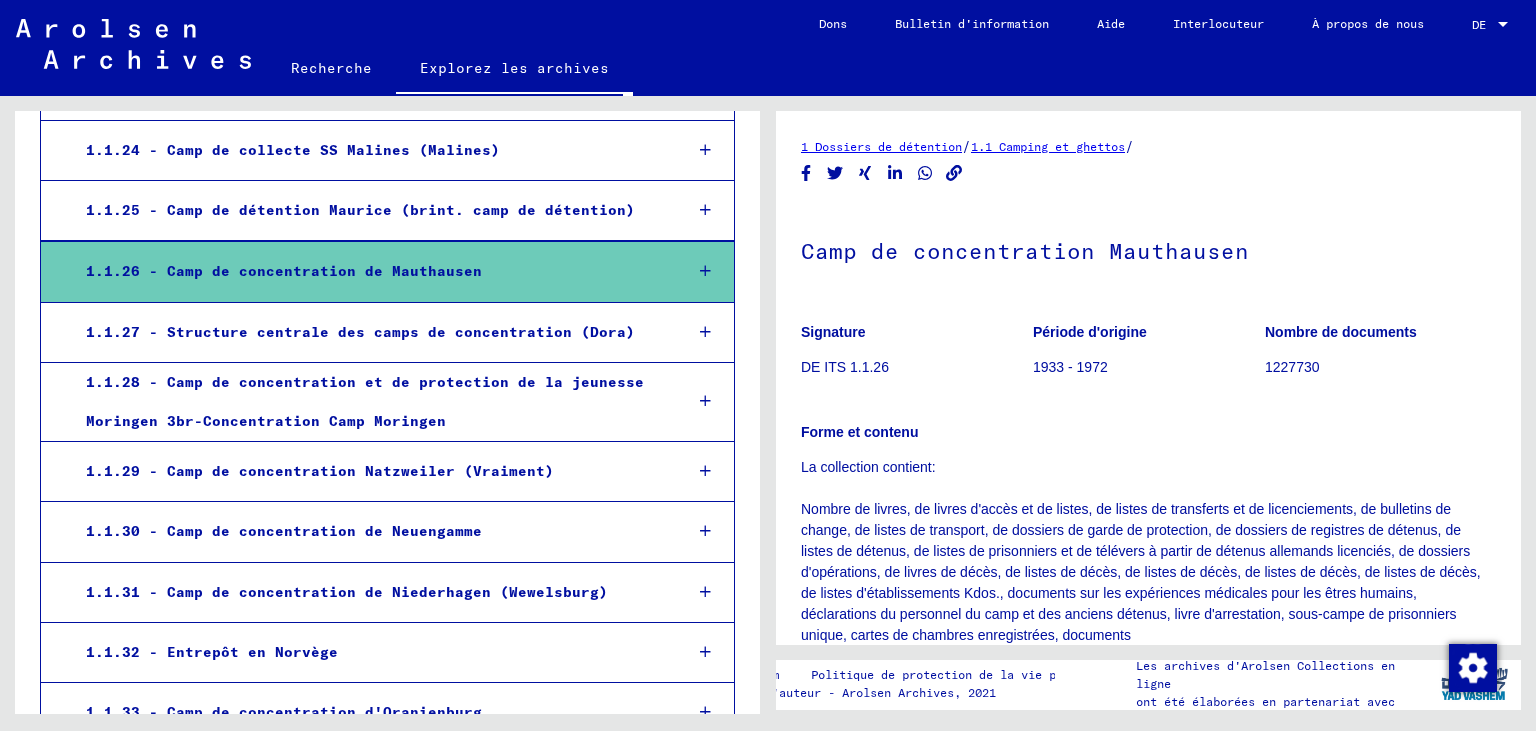 click at bounding box center (705, 271) 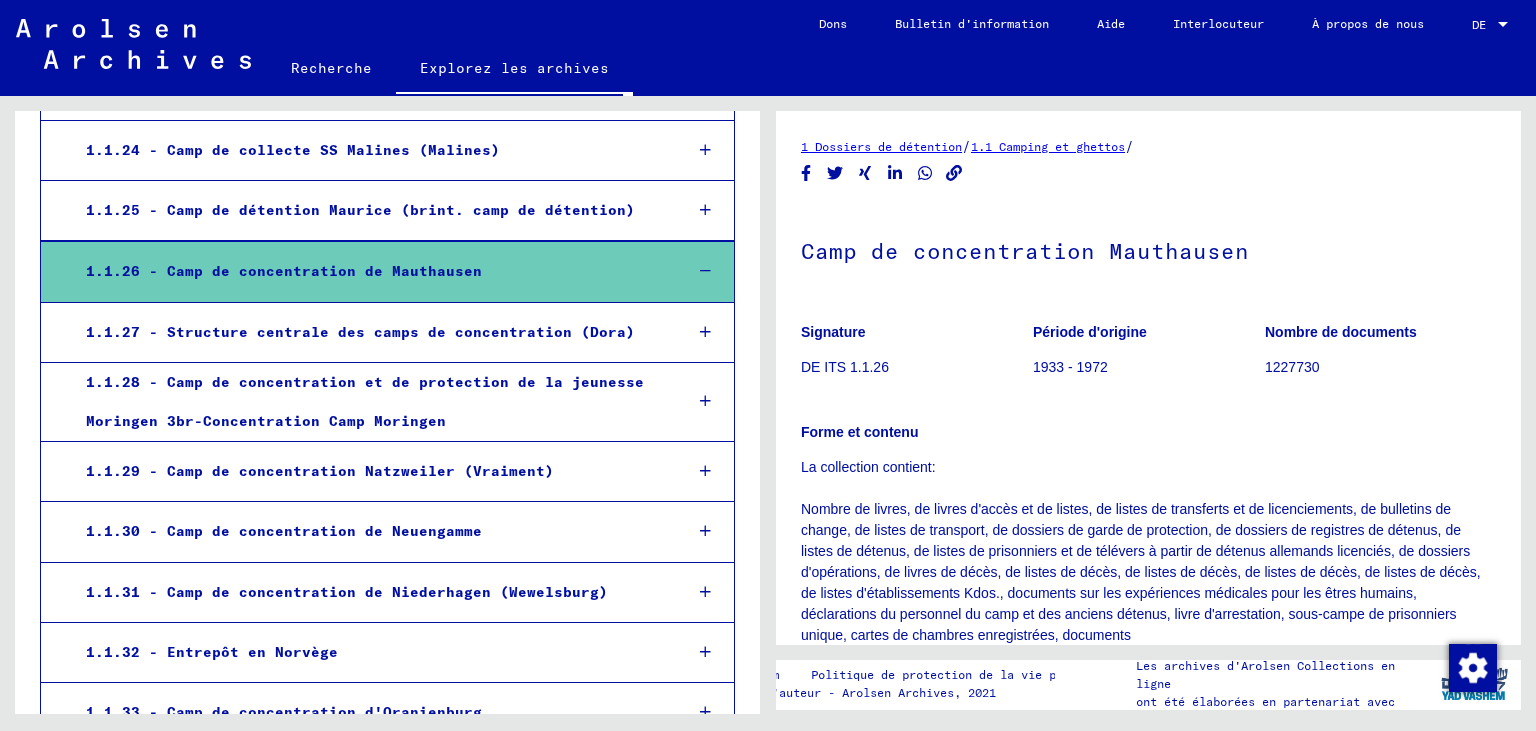 click at bounding box center [705, 271] 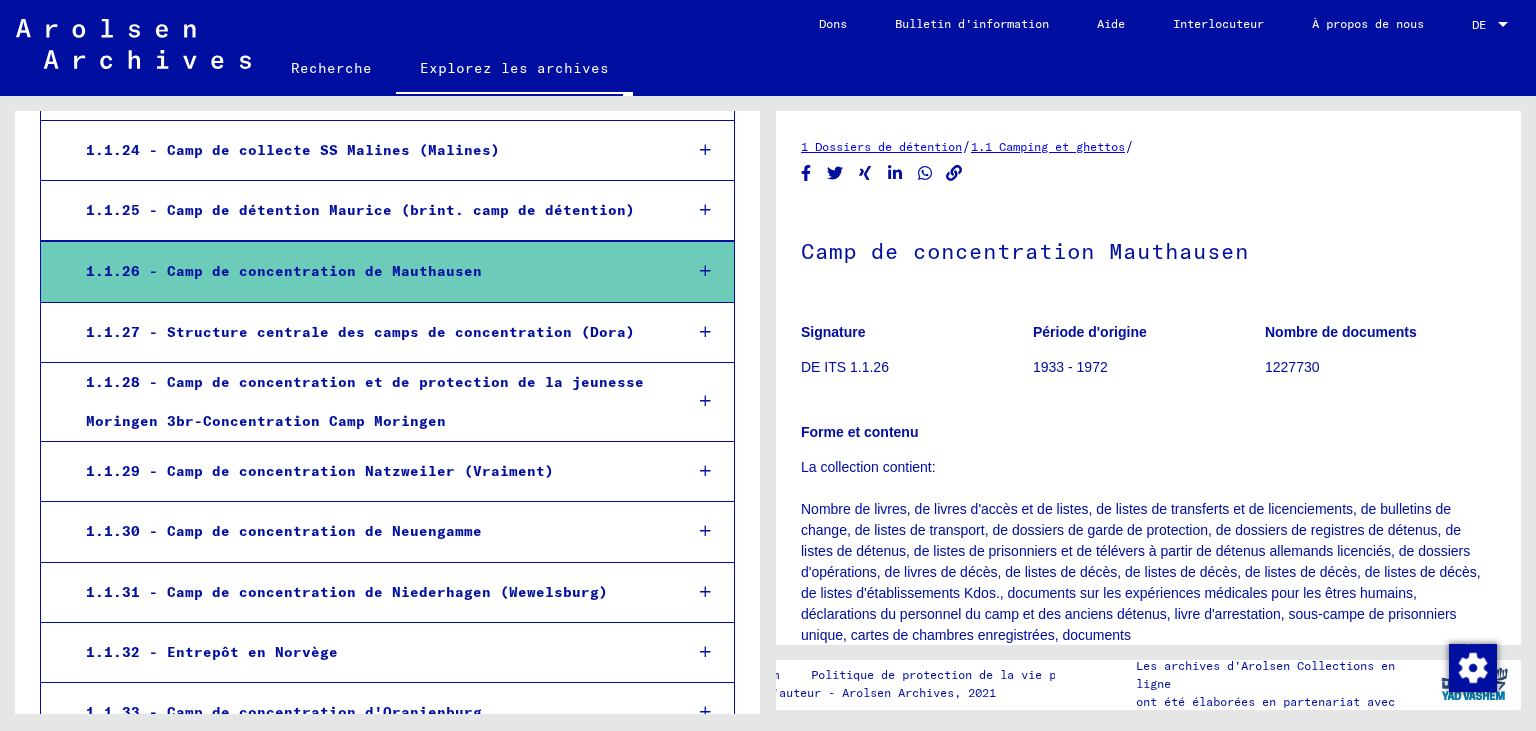 click at bounding box center [705, 271] 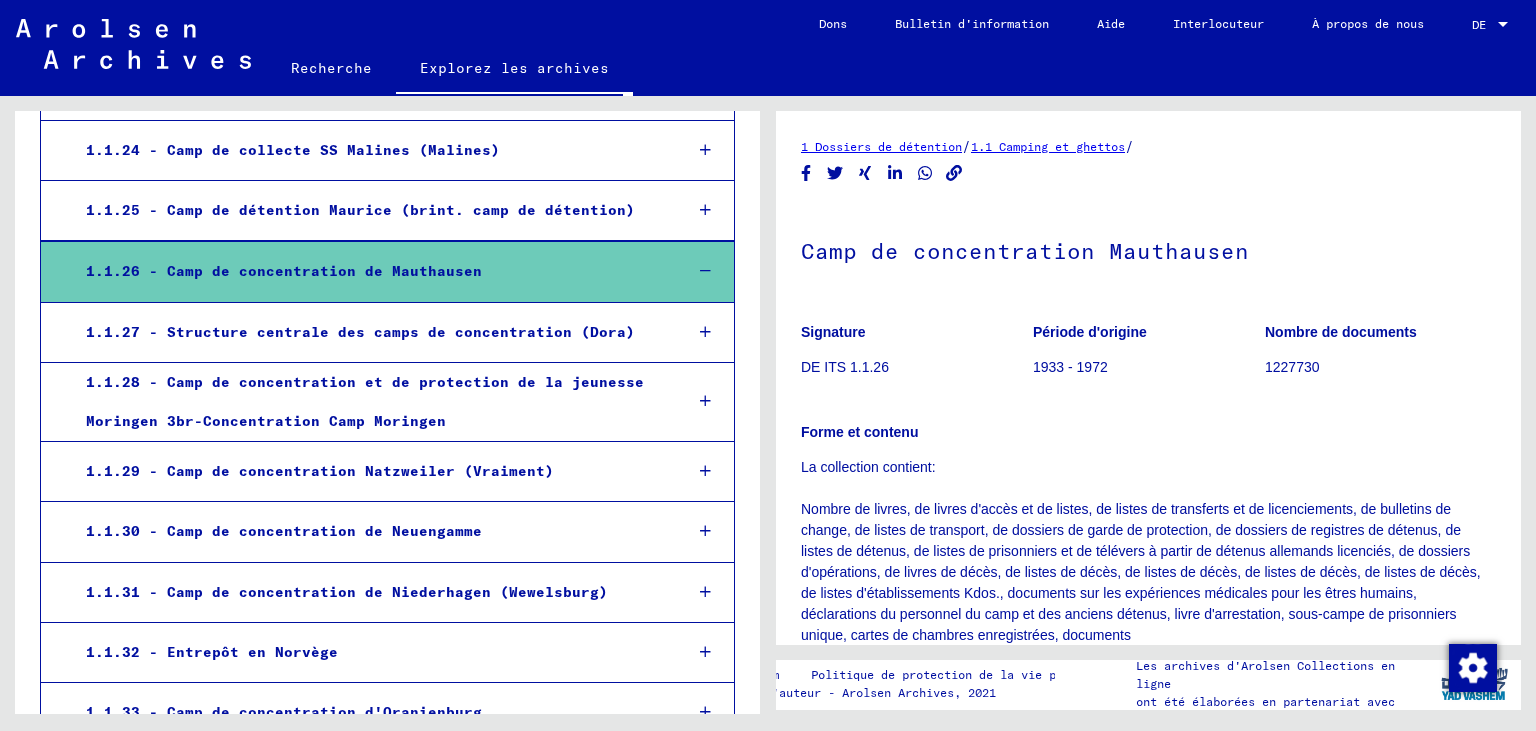 click on "1.1.26 - Camp de concentration de Mauthausen" at bounding box center (368, 271) 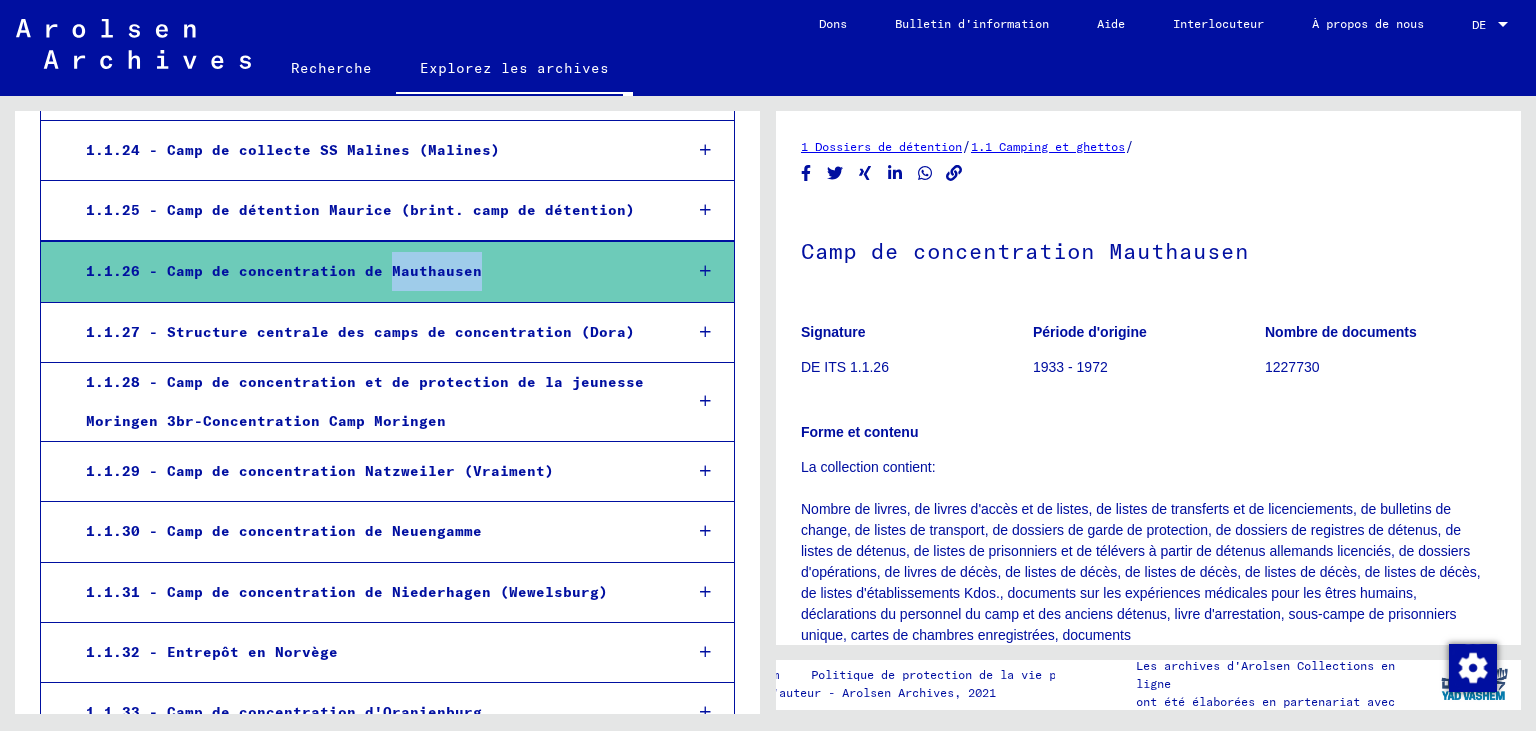 click on "1.1.26 - Camp de concentration de Mauthausen" at bounding box center (368, 271) 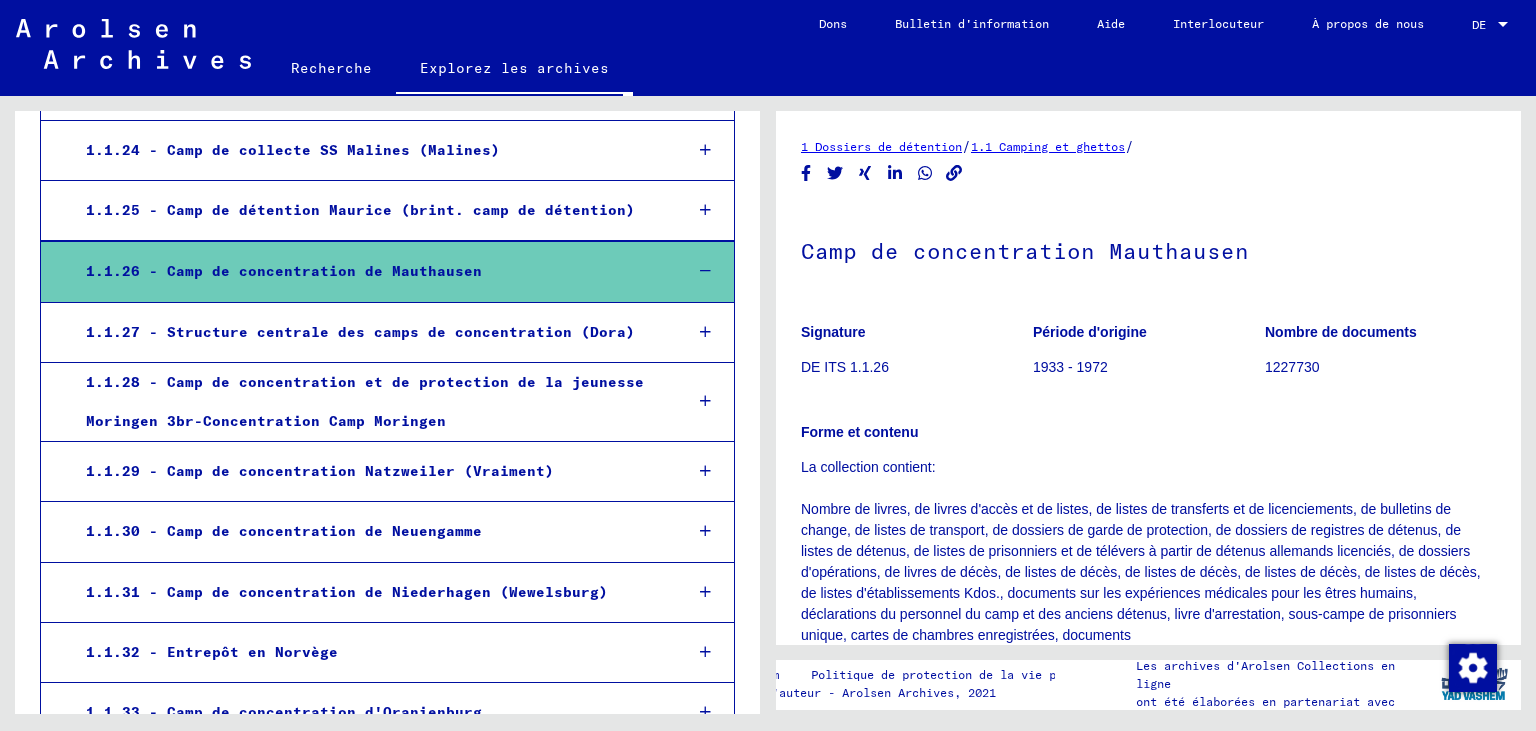 click on "1.1.26 - Camp de concentration de Mauthausen" at bounding box center (368, 271) 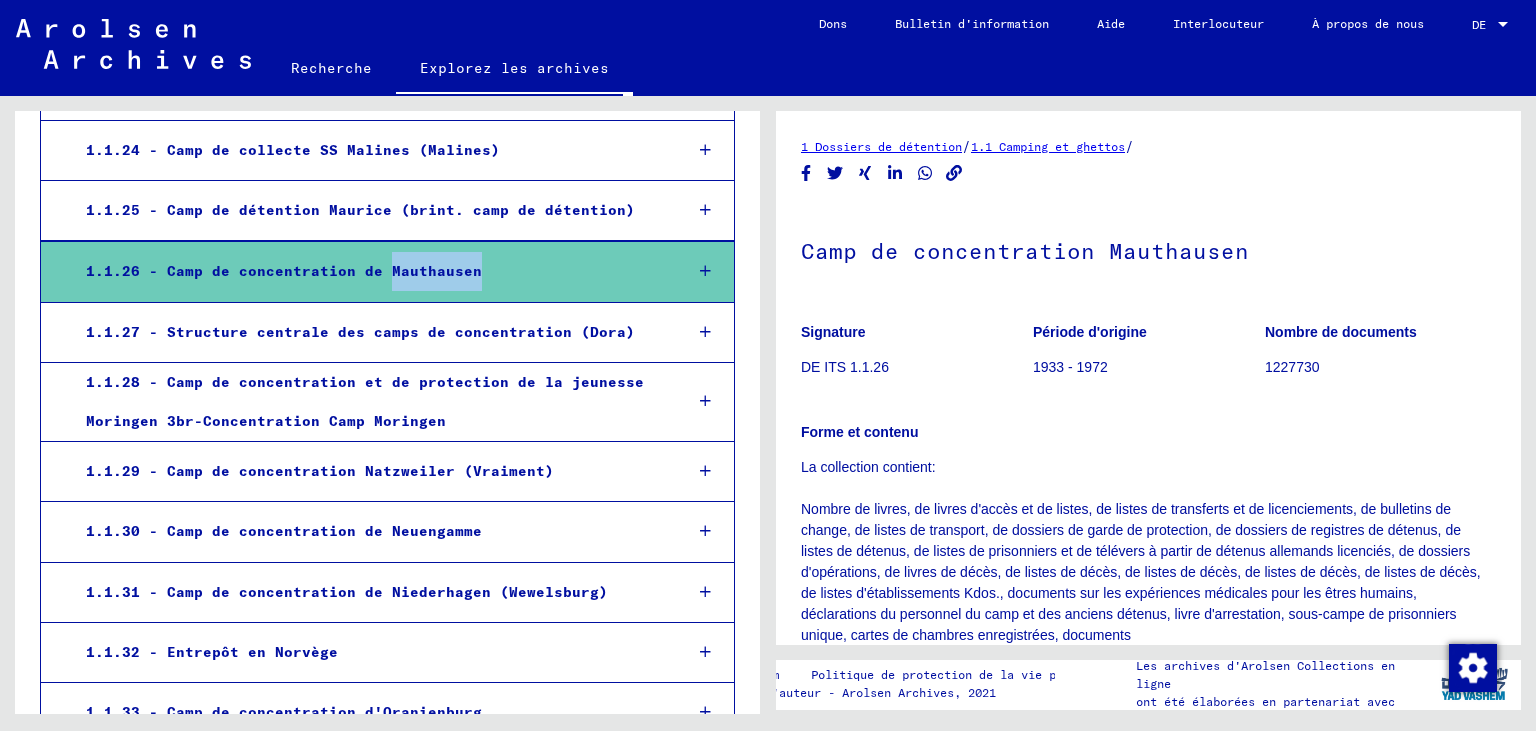 click on "1.1.26 - Camp de concentration de Mauthausen" at bounding box center [368, 271] 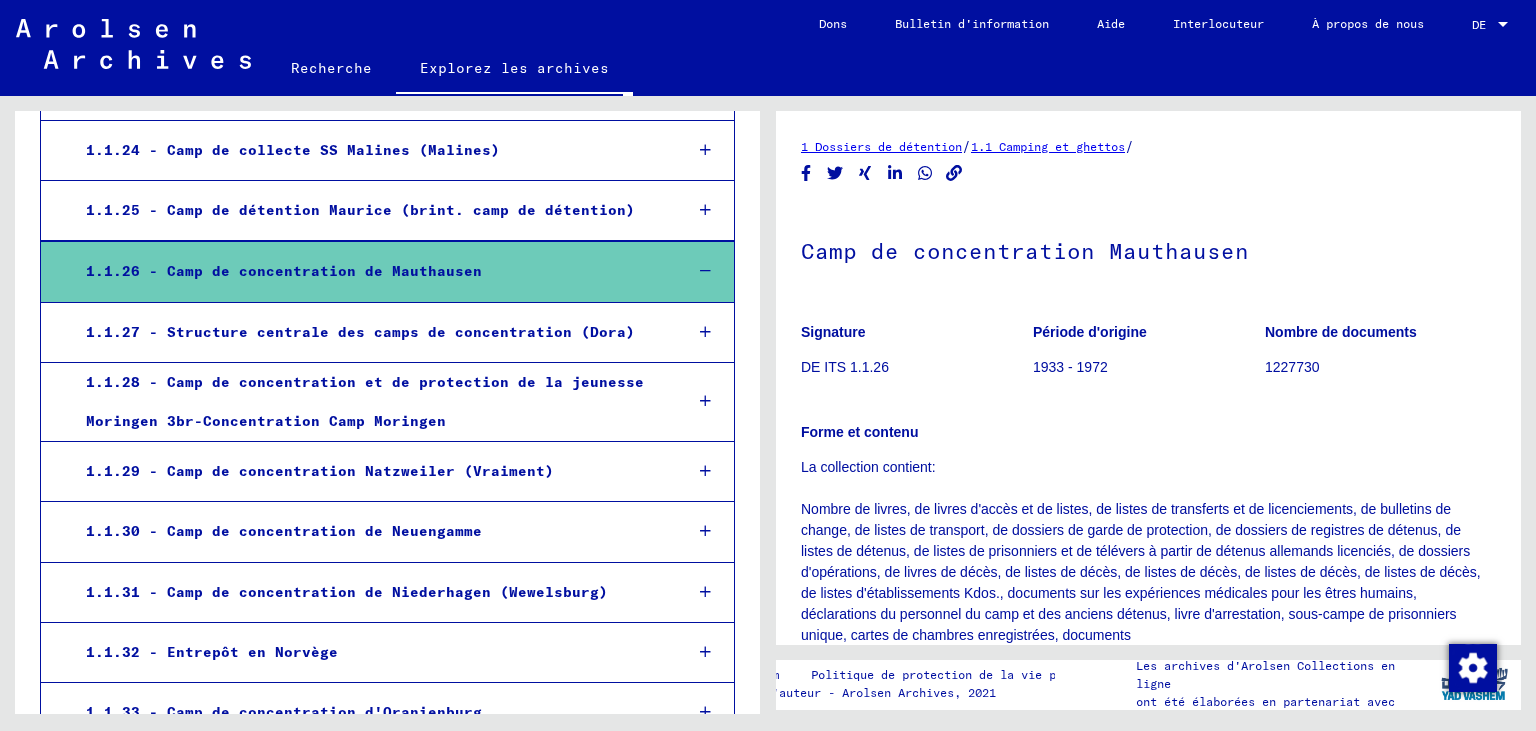 click at bounding box center (705, 271) 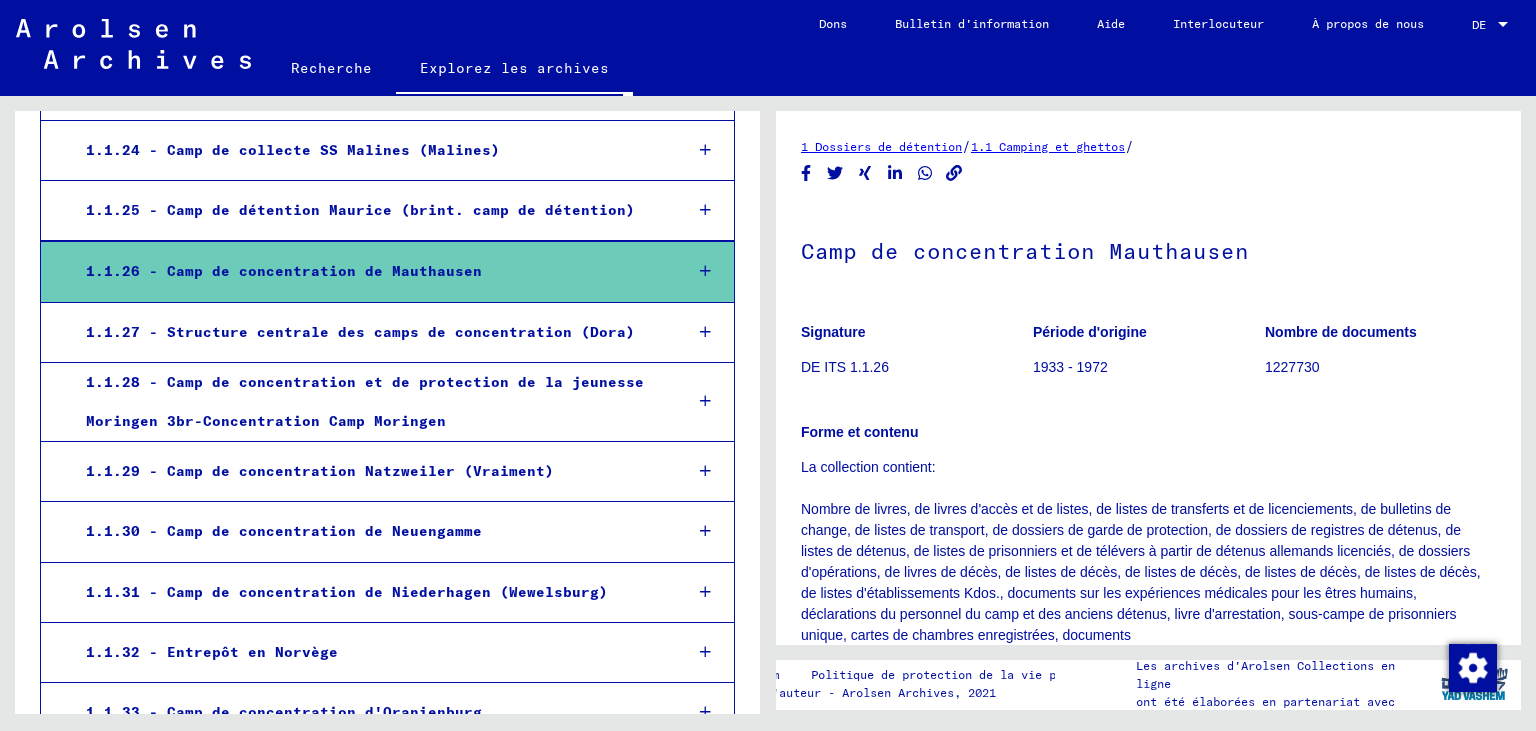 click at bounding box center (705, 271) 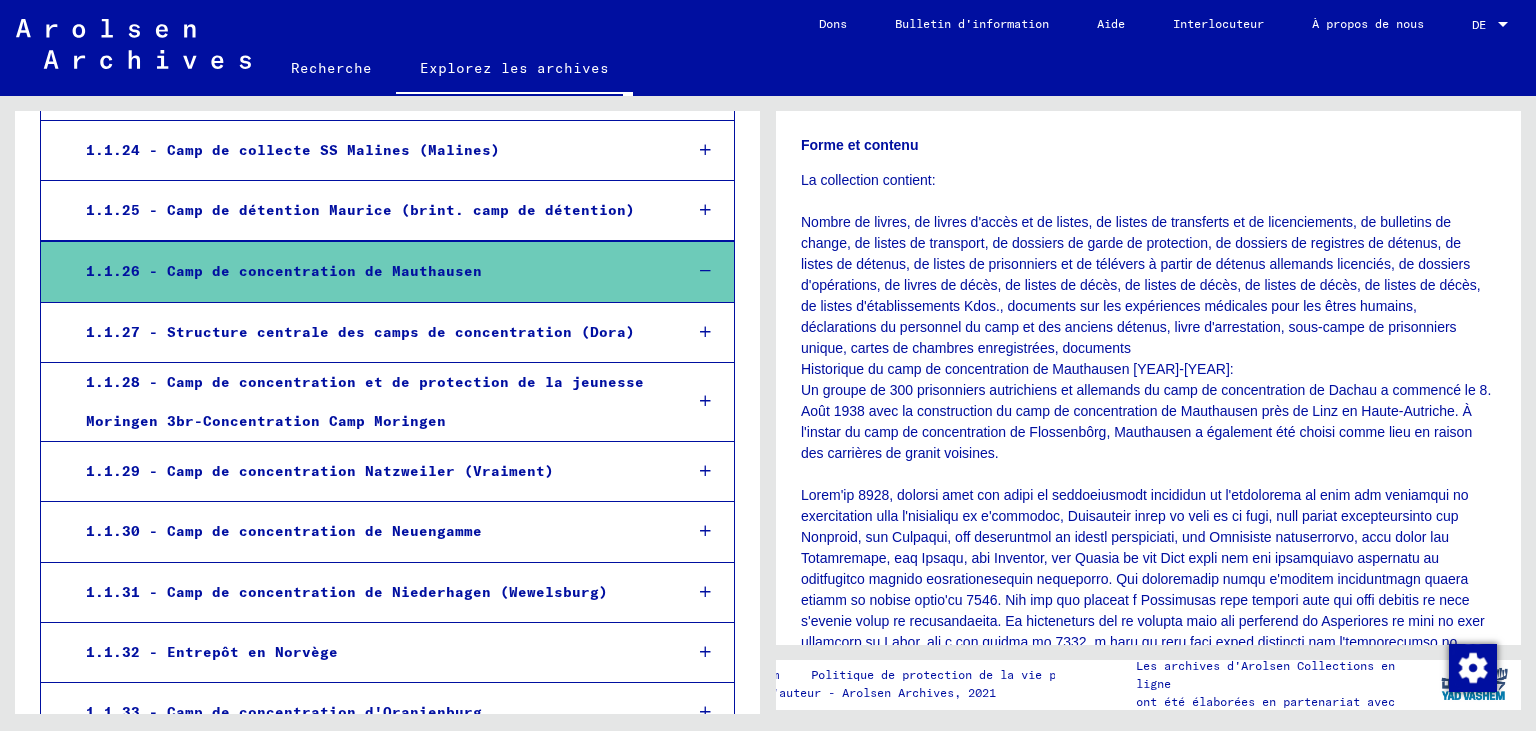 scroll, scrollTop: 288, scrollLeft: 0, axis: vertical 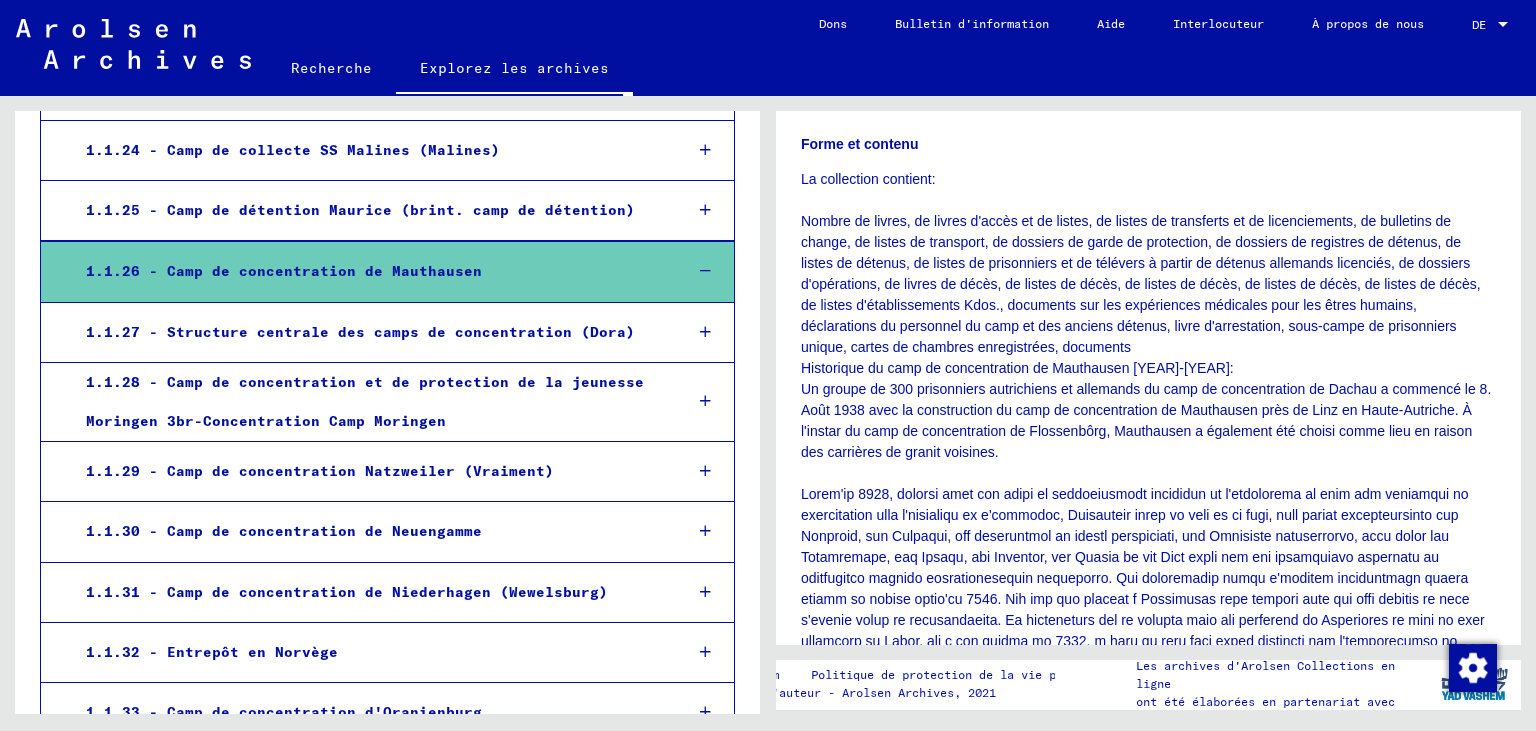 click on "1.1.26 - Camp de concentration de Mauthausen" at bounding box center [368, 271] 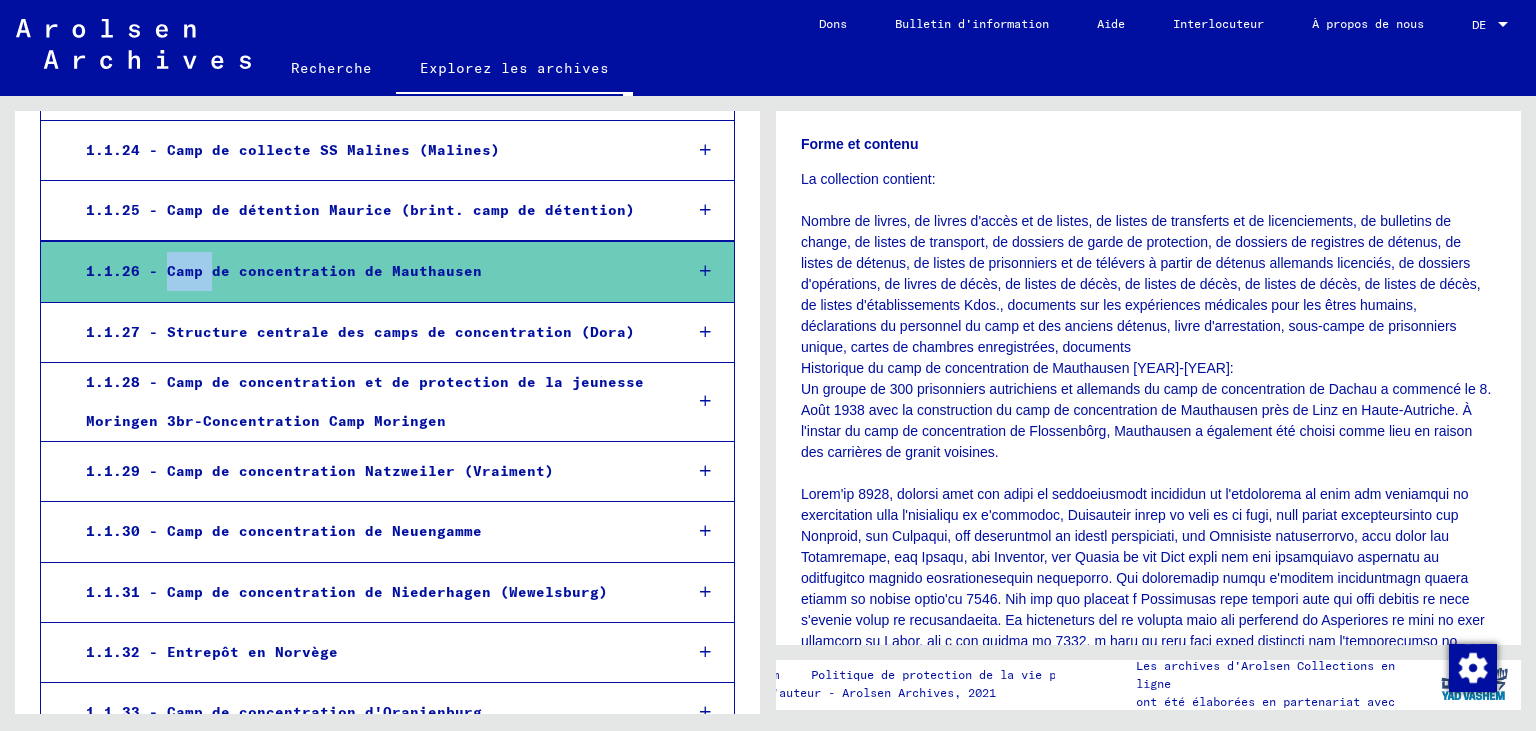 click on "1.1.26 - Camp de concentration de Mauthausen" at bounding box center [368, 271] 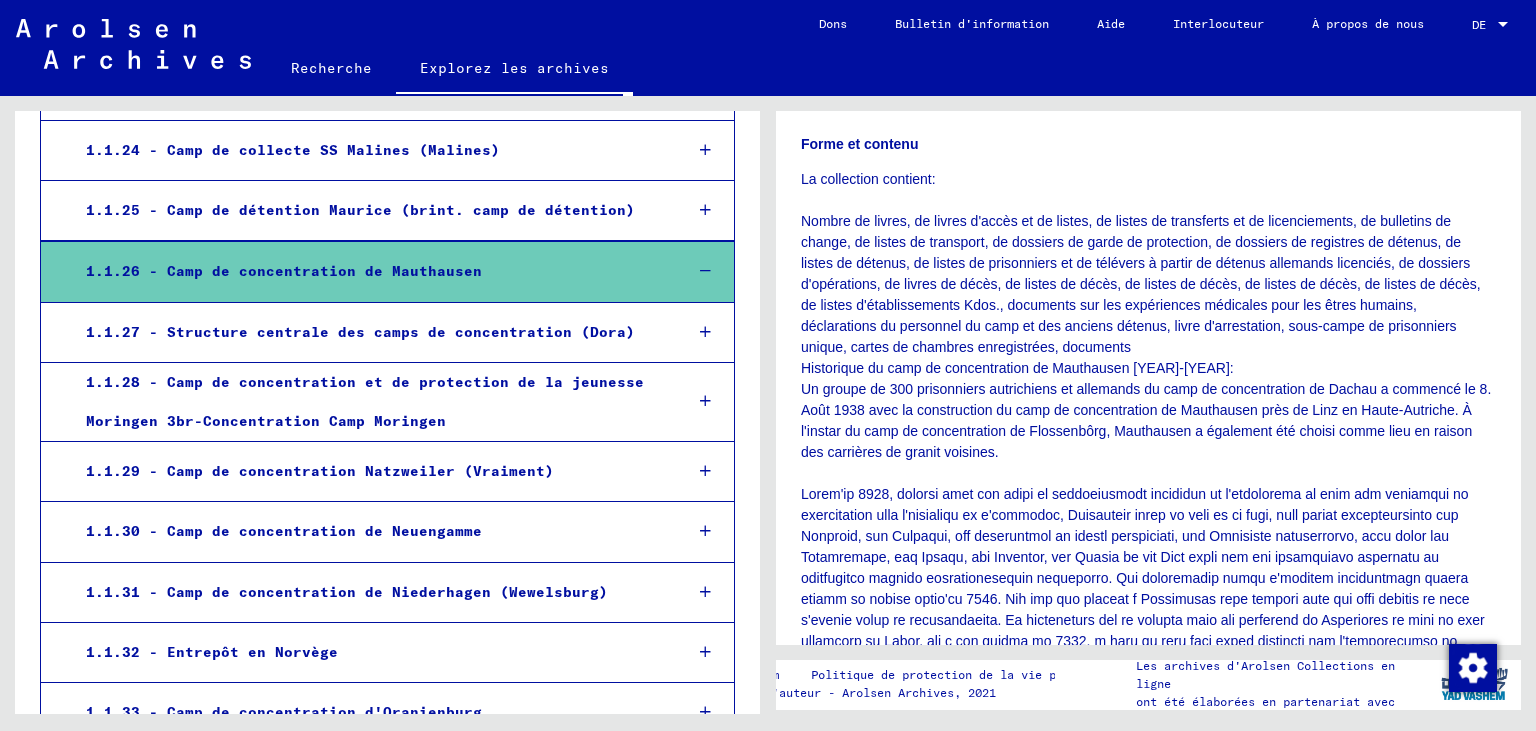 click on "1.1.26 - Camp de concentration de Mauthausen" at bounding box center (368, 271) 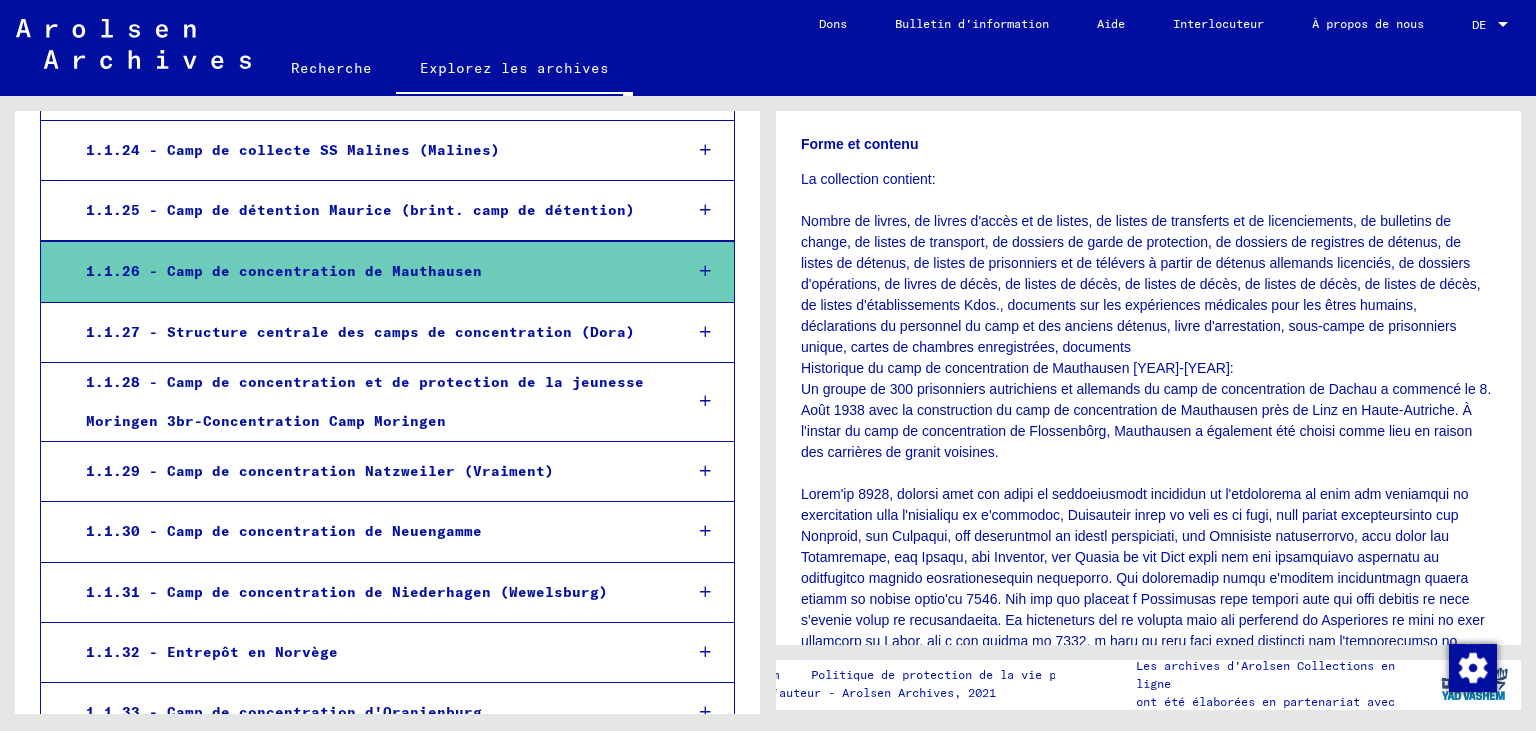 click on "1.1.26 - Camp de concentration de Mauthausen" at bounding box center (368, 271) 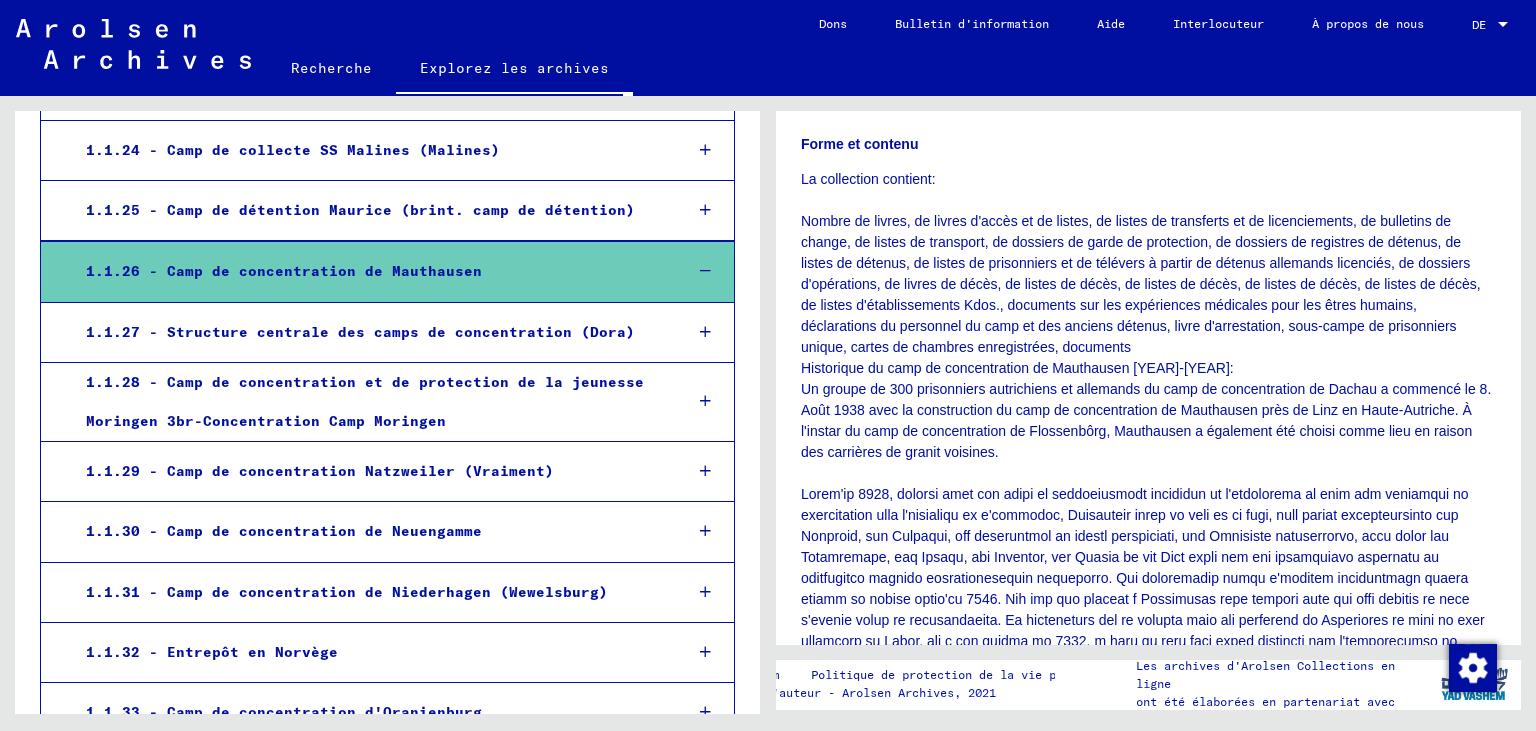 click on "1.1.27 - Structure centrale des camps de concentration (Dora)" at bounding box center [368, 332] 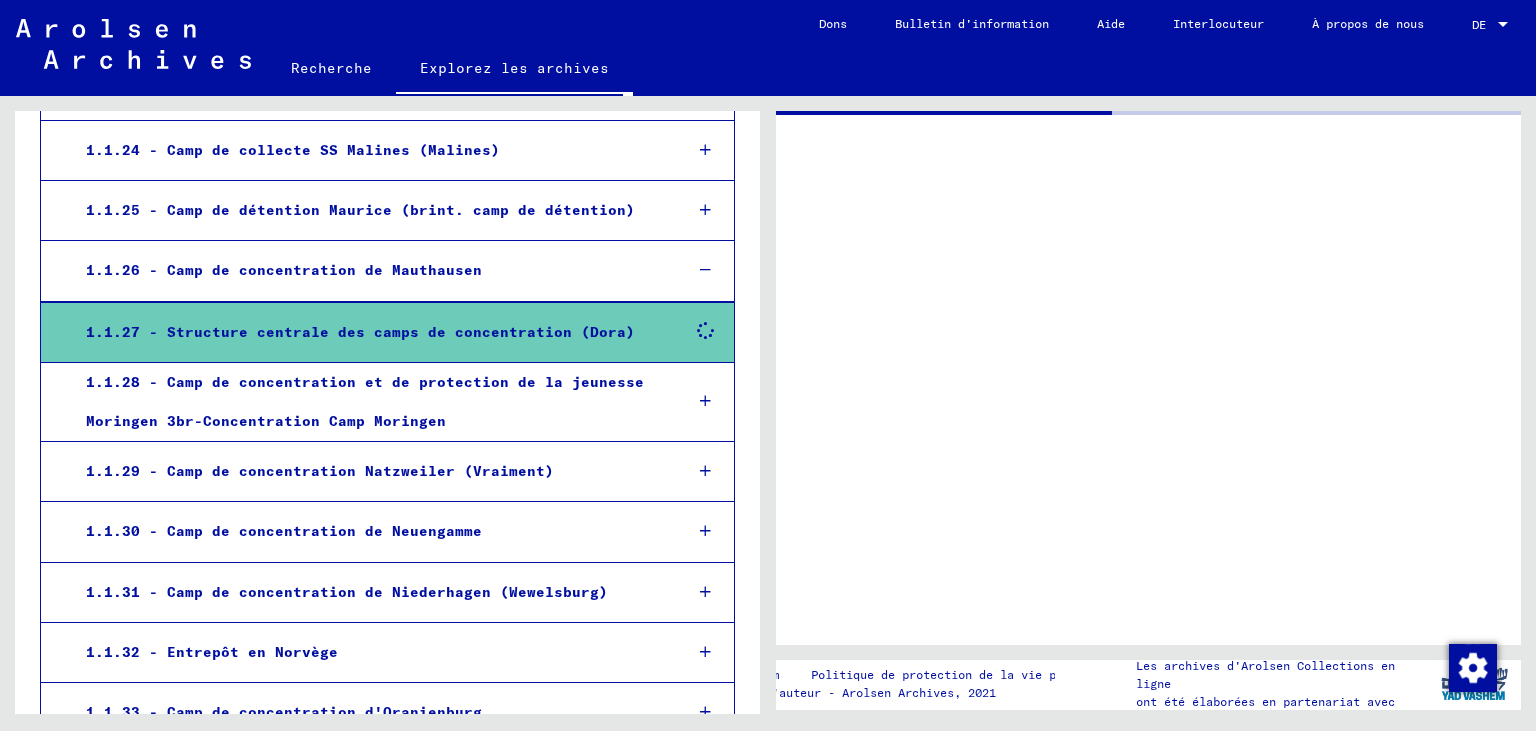 scroll, scrollTop: 0, scrollLeft: 0, axis: both 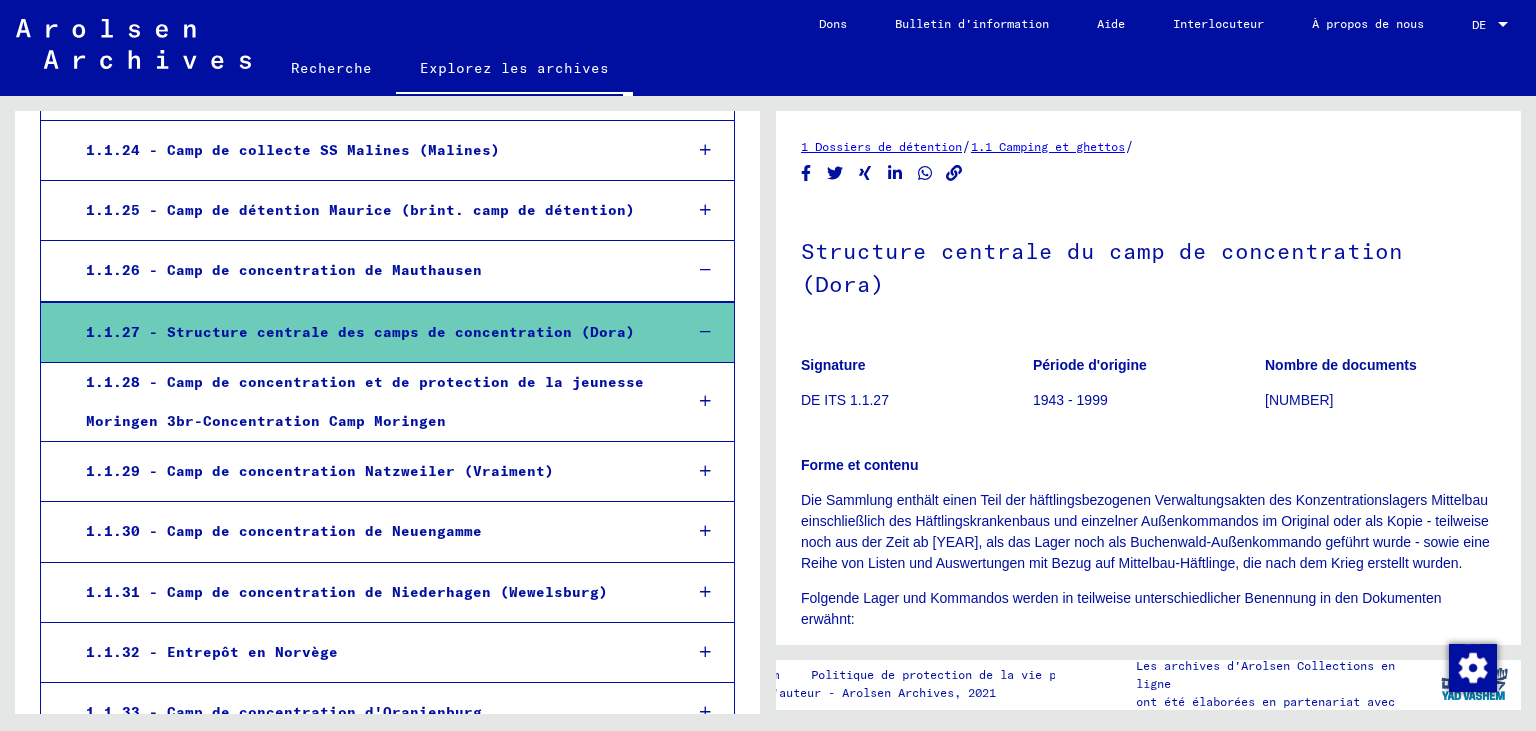 click on "1.1.26 - Camp de concentration de Mauthausen" at bounding box center [368, 270] 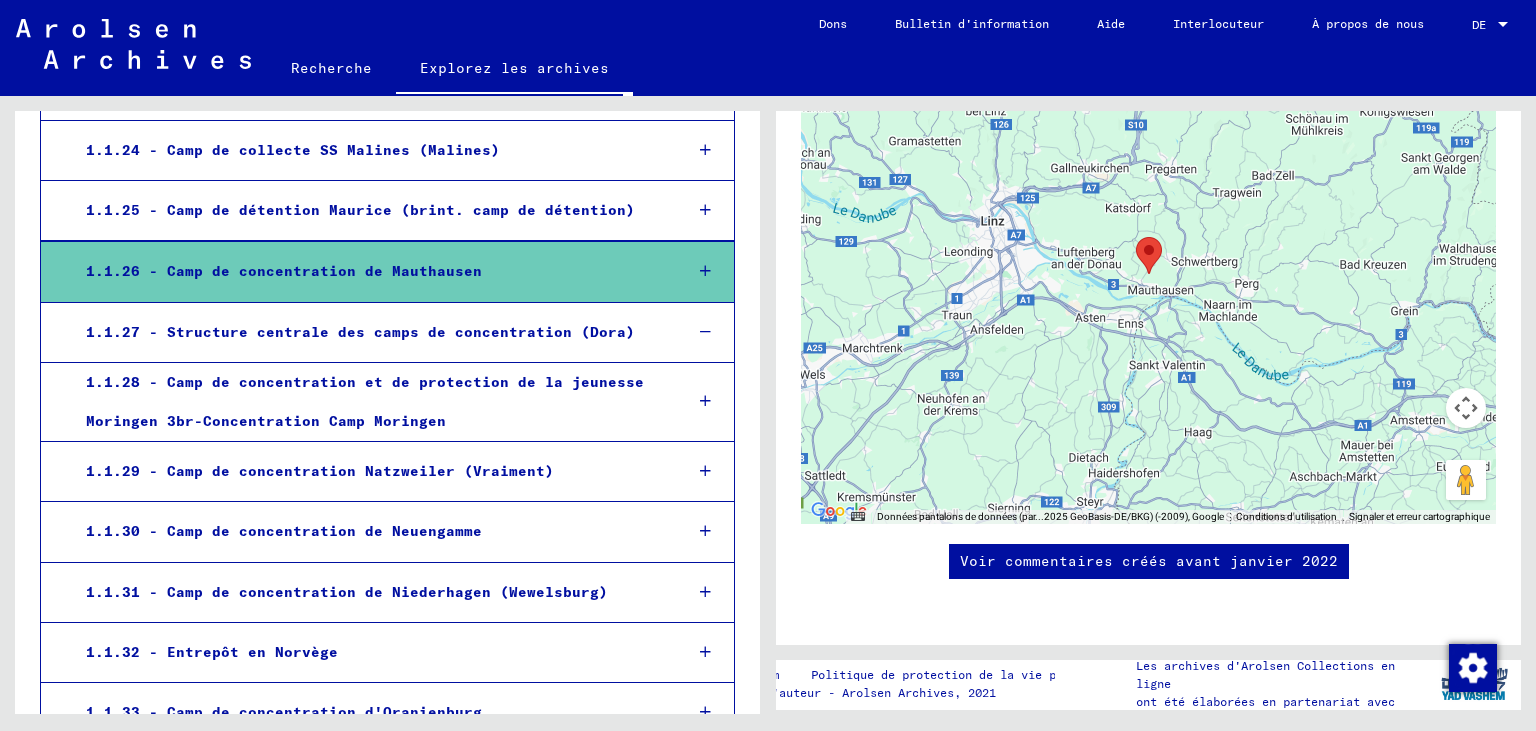 scroll, scrollTop: 2111, scrollLeft: 0, axis: vertical 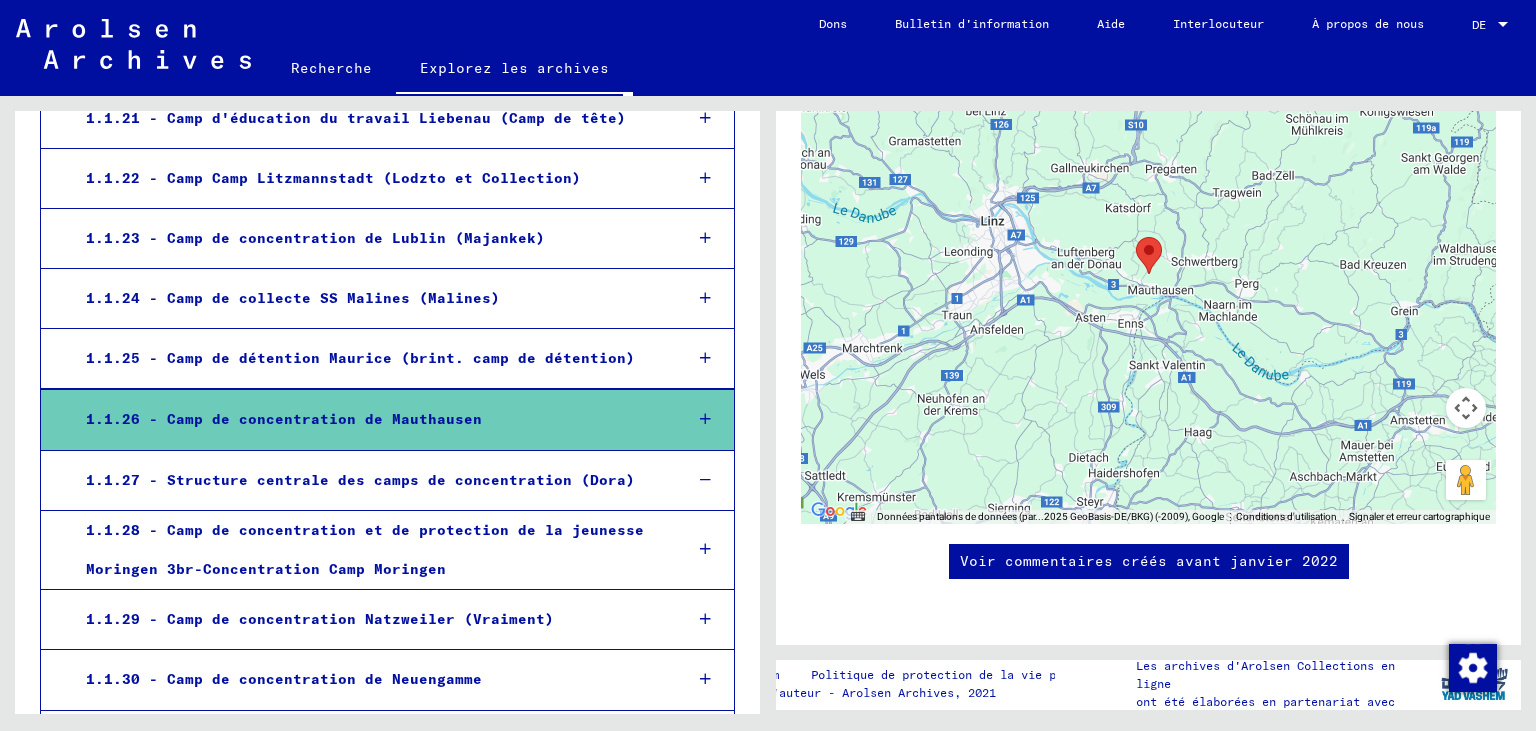 click on "1.1.26 - Camp de concentration de Mauthausen" at bounding box center (368, 419) 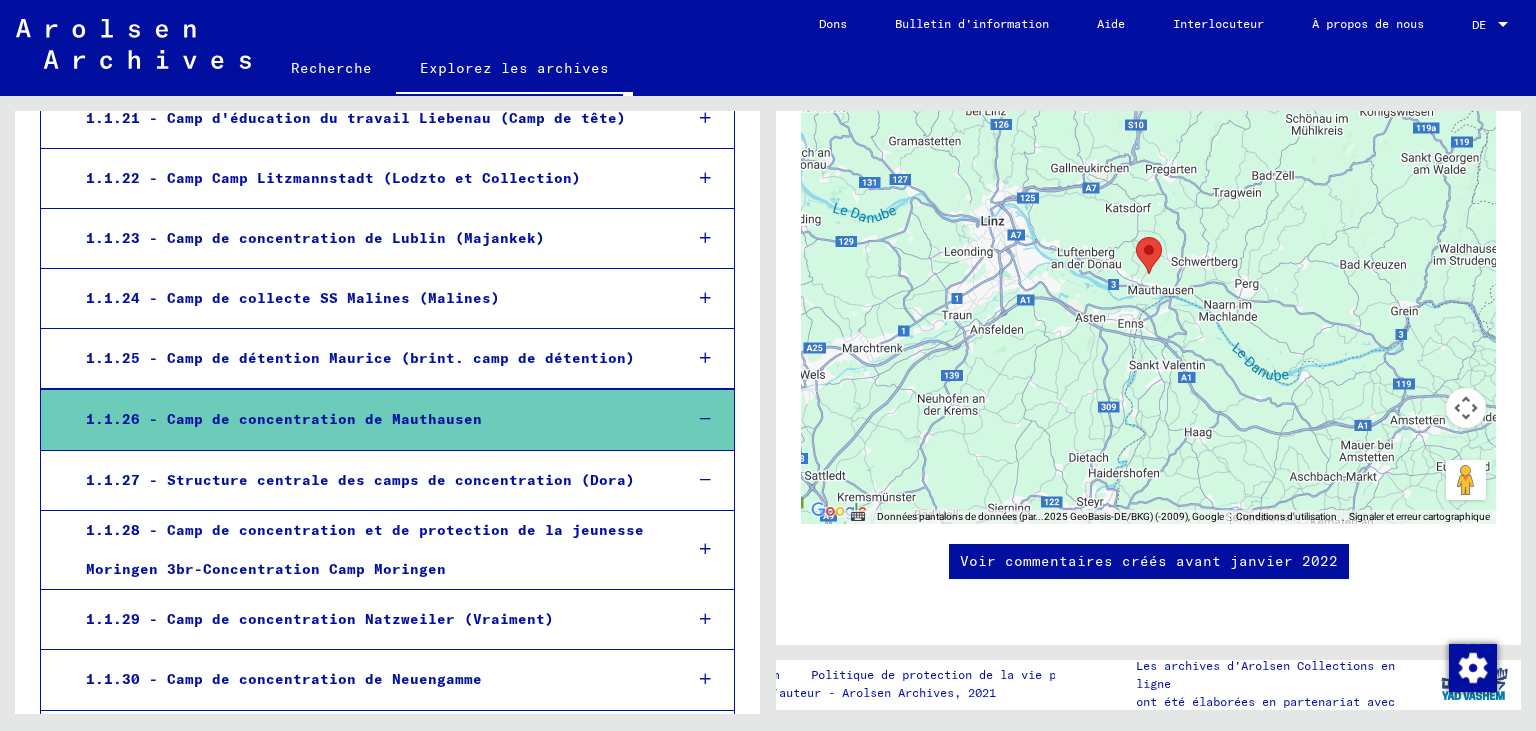 click on "1.1.26 - Camp de concentration de Mauthausen" at bounding box center [368, 419] 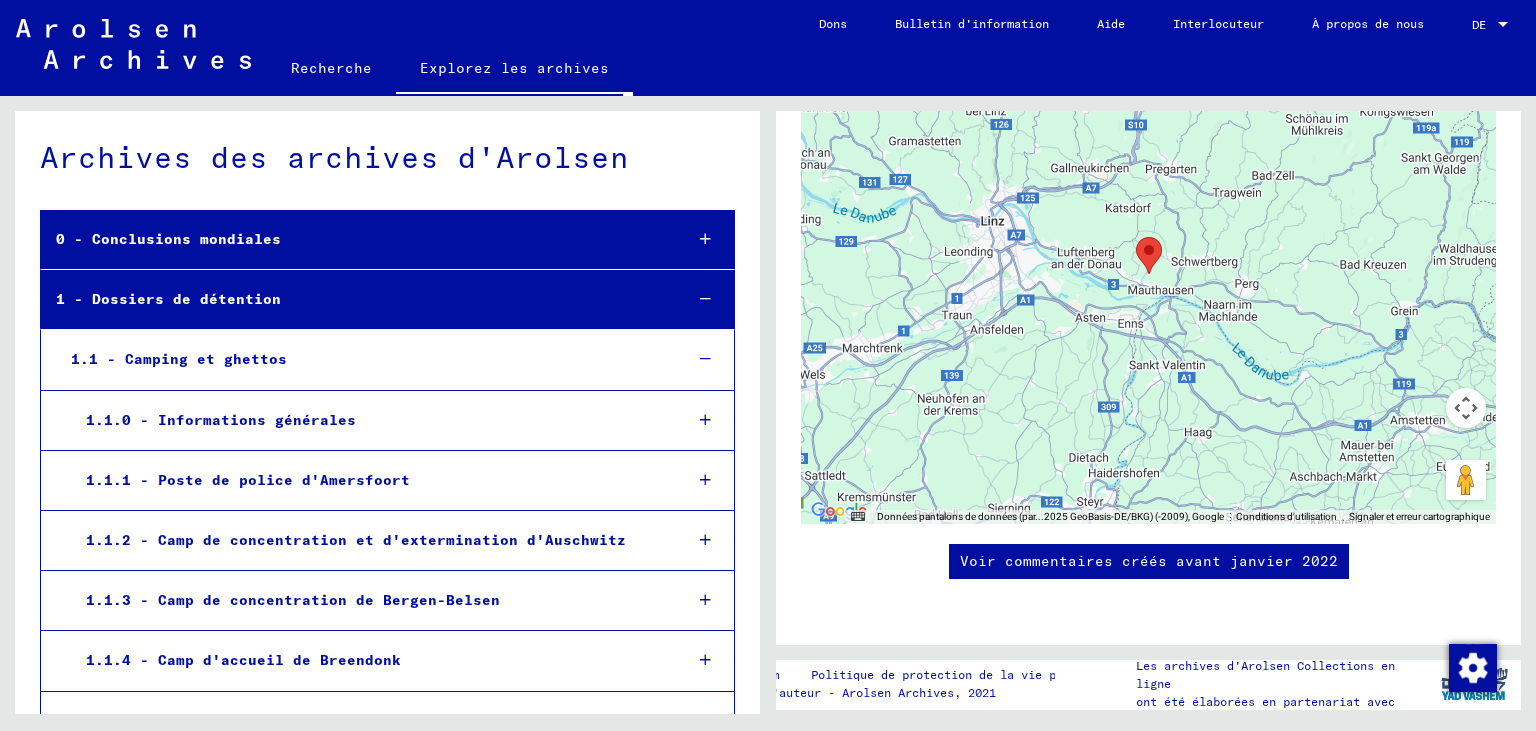 scroll, scrollTop: 0, scrollLeft: 0, axis: both 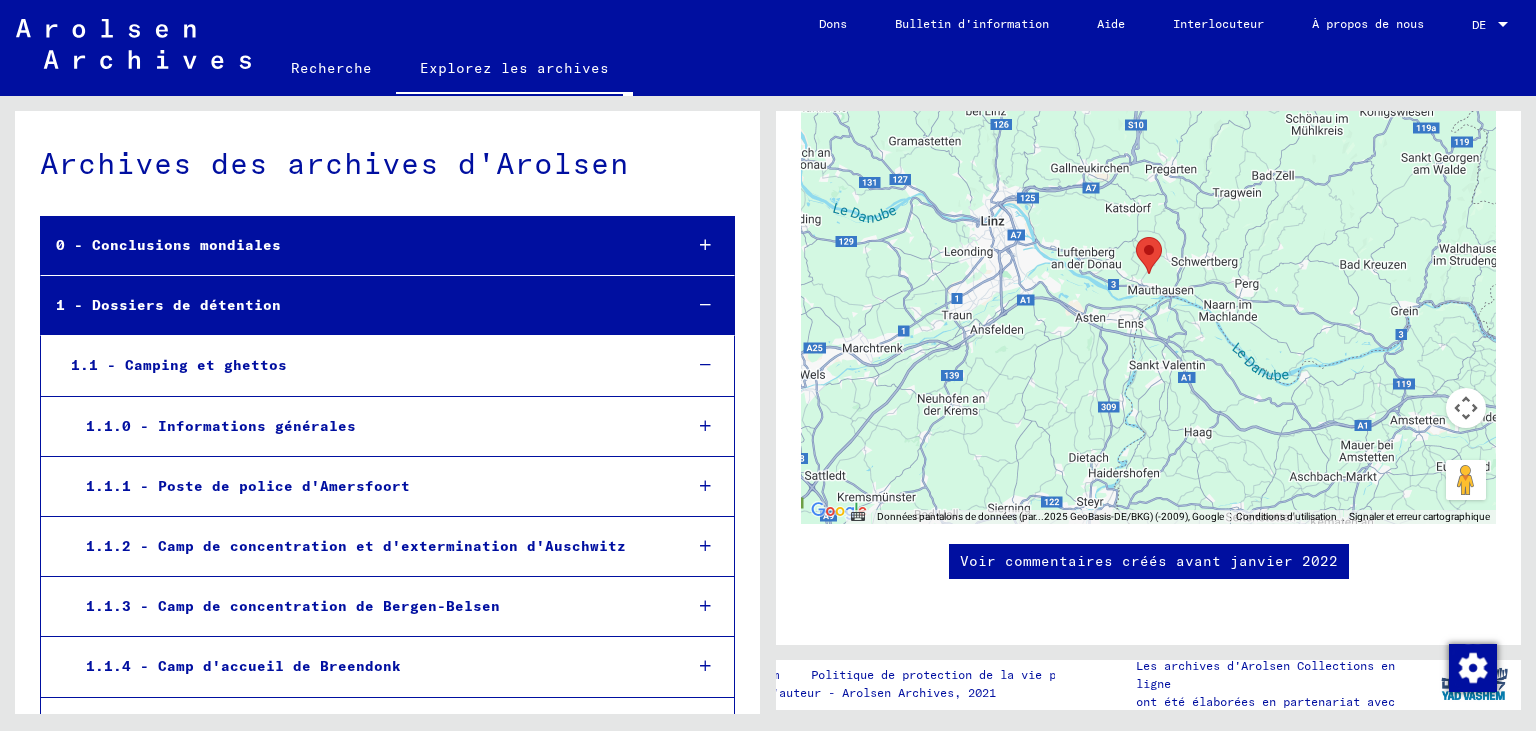 click at bounding box center (705, 305) 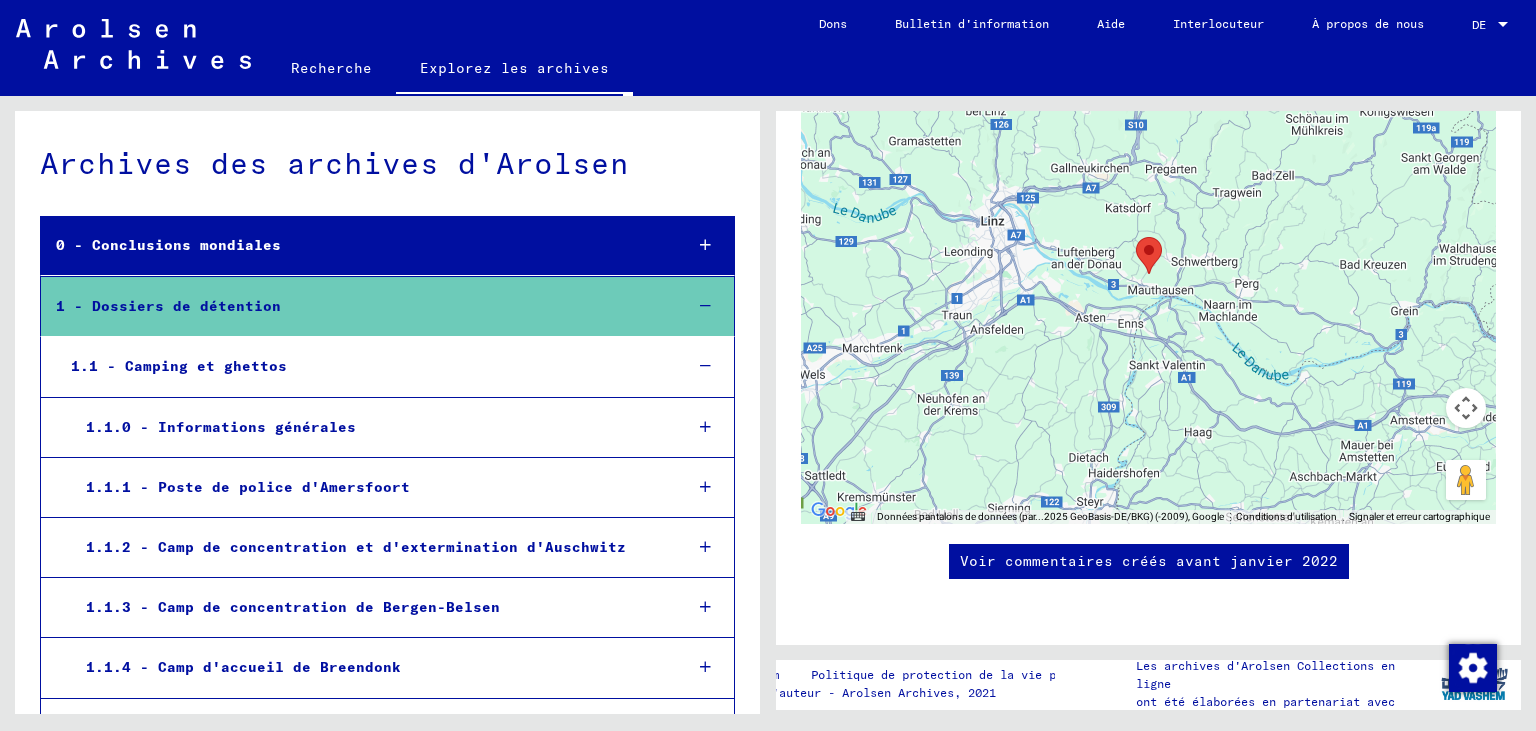 click at bounding box center (705, 306) 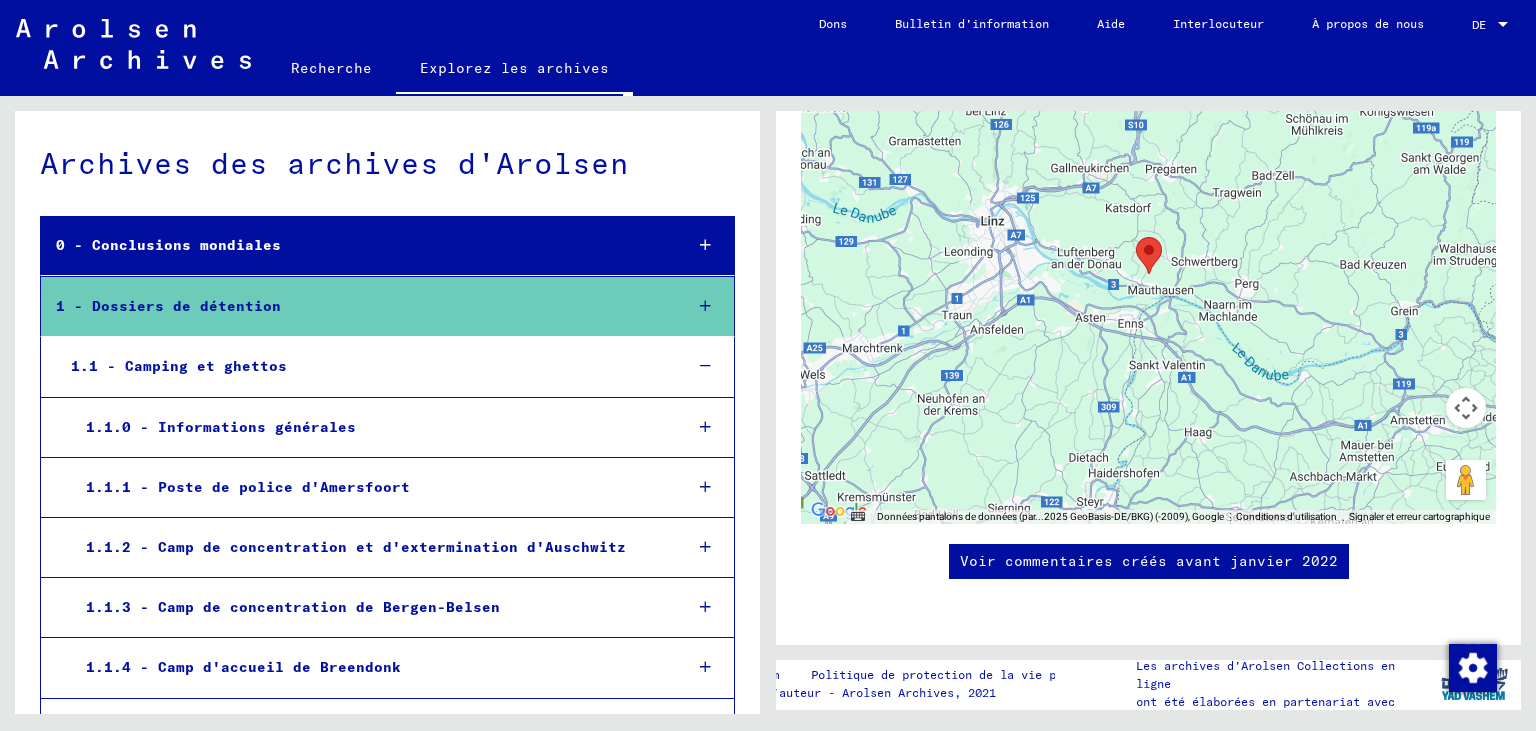 click at bounding box center [705, 306] 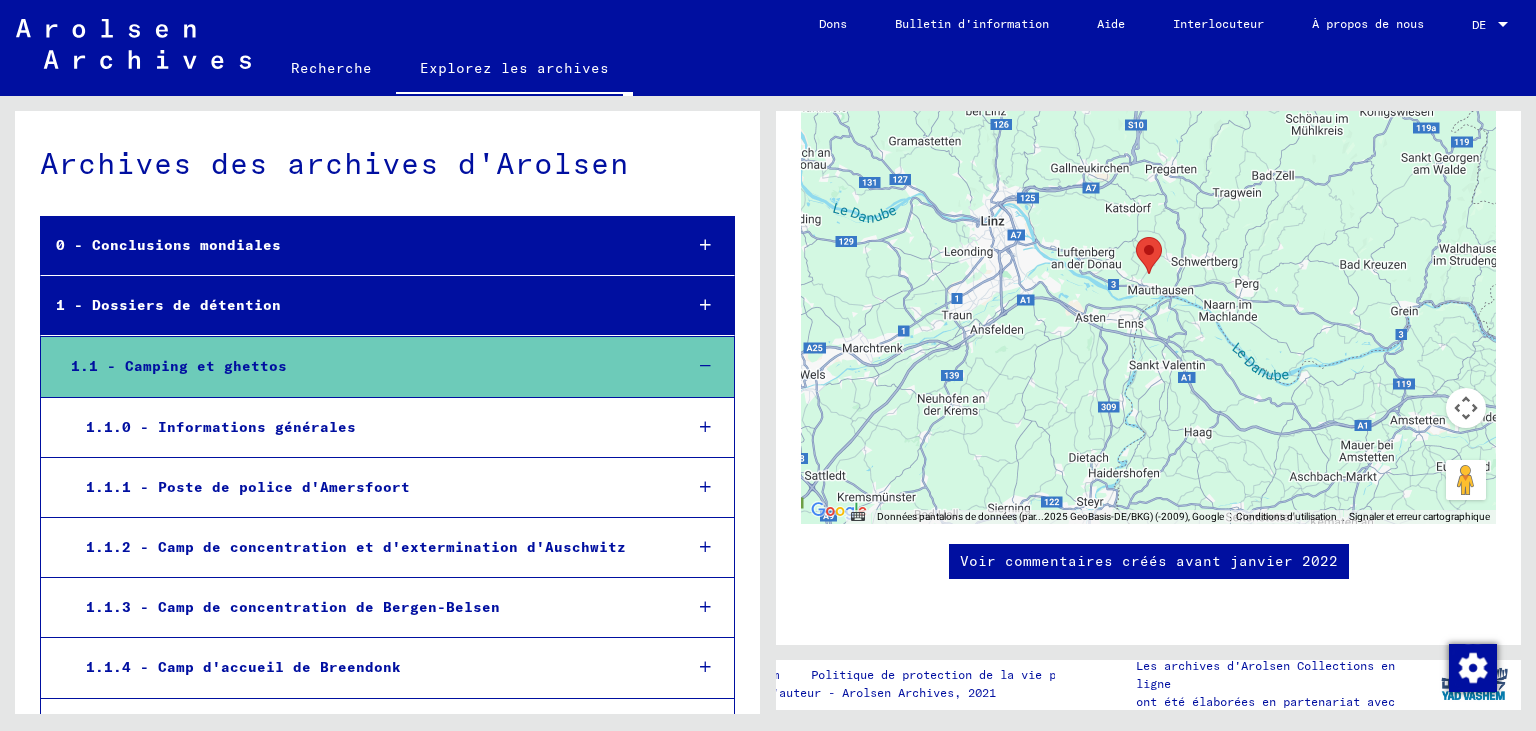 click at bounding box center (705, 366) 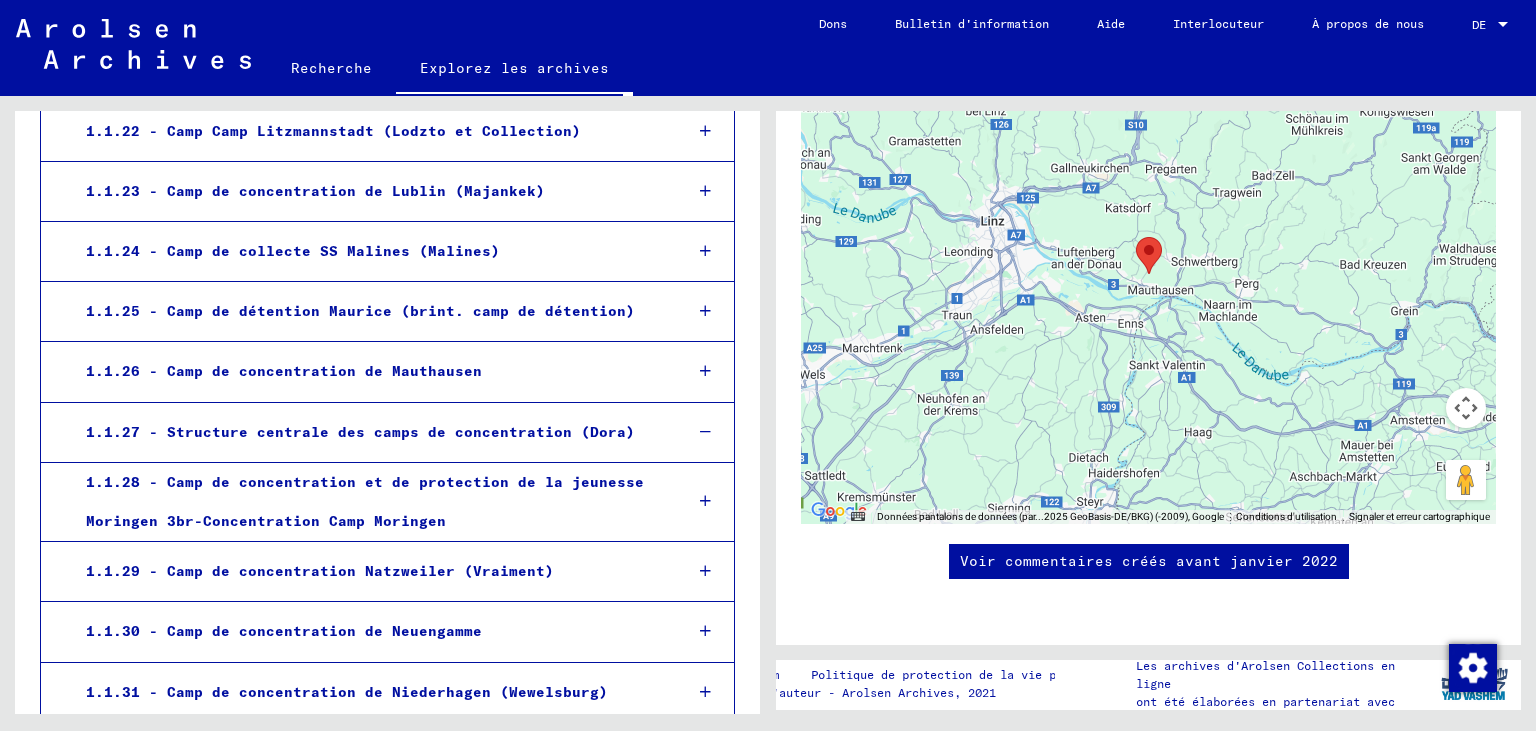 scroll, scrollTop: 1620, scrollLeft: 0, axis: vertical 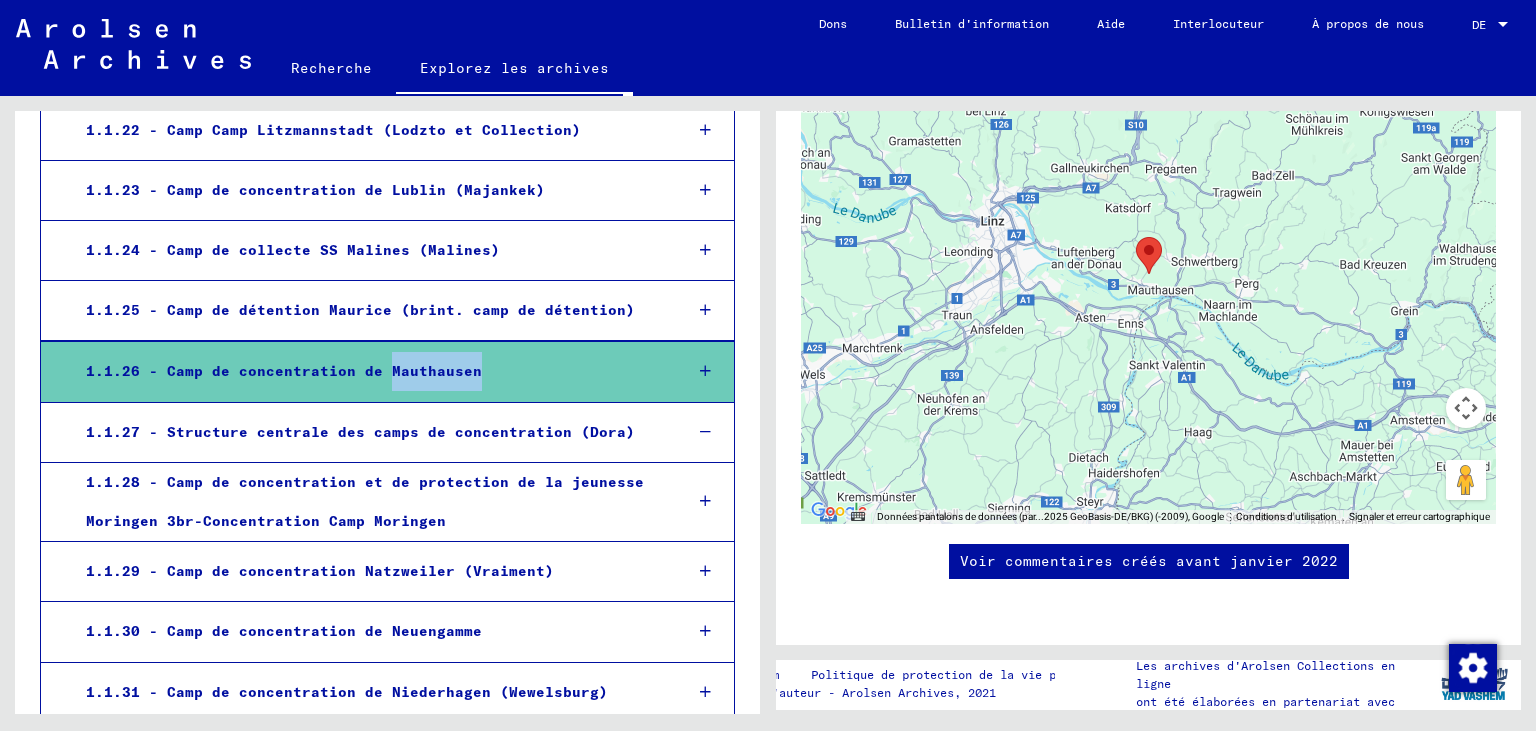 click on "1.1.26 - Camp de concentration de Mauthausen" at bounding box center [368, 371] 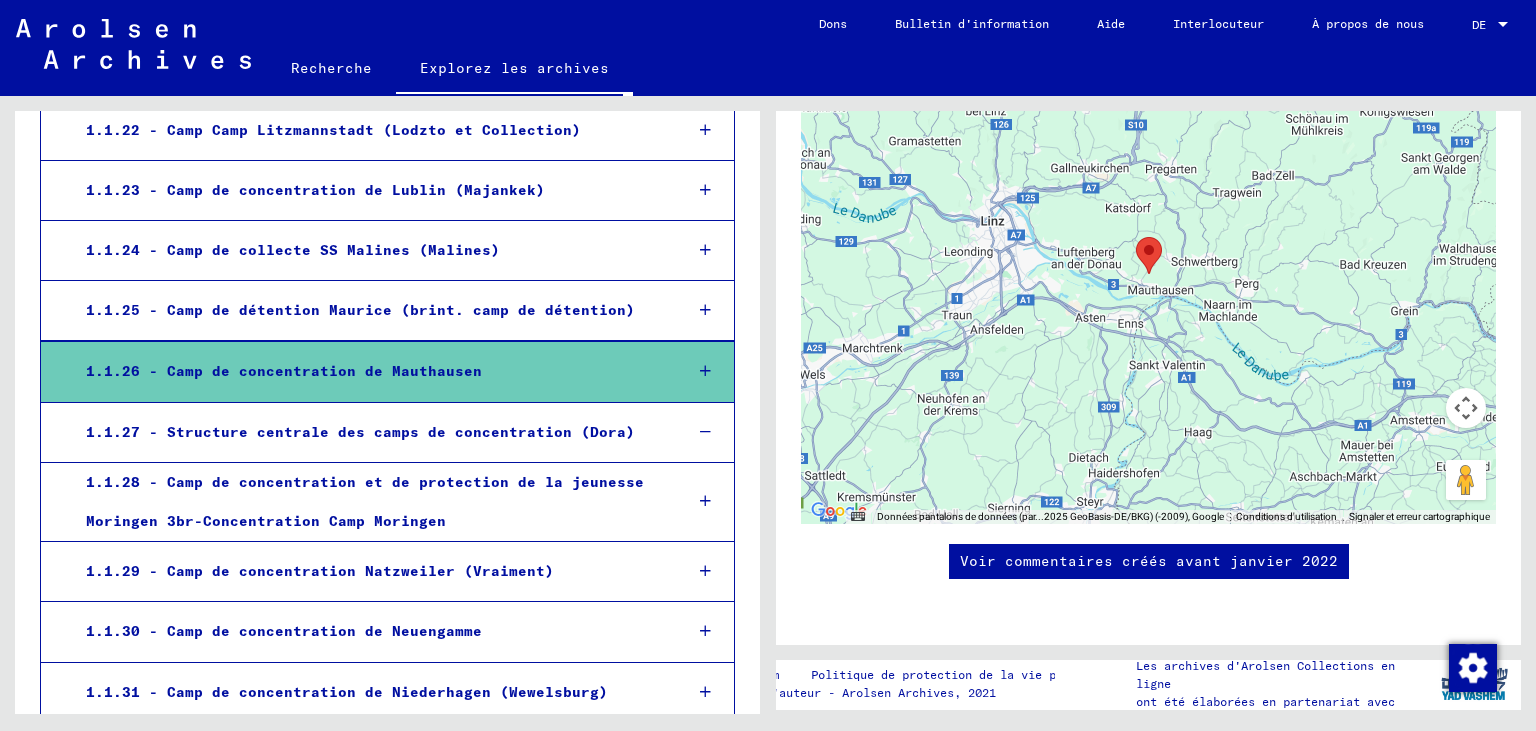 click at bounding box center [705, 371] 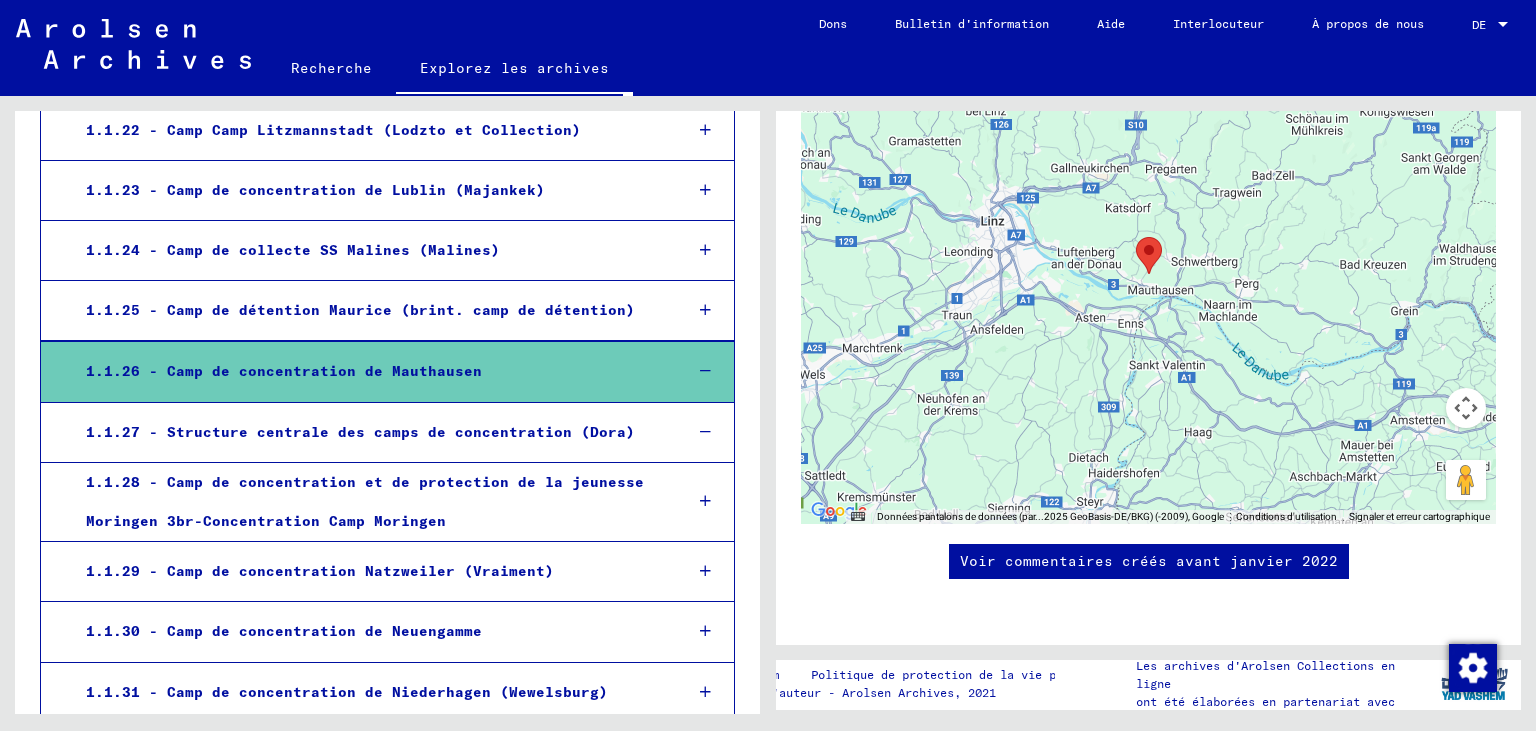 click on "1.1.26 - Camp de concentration de Mauthausen" at bounding box center [368, 371] 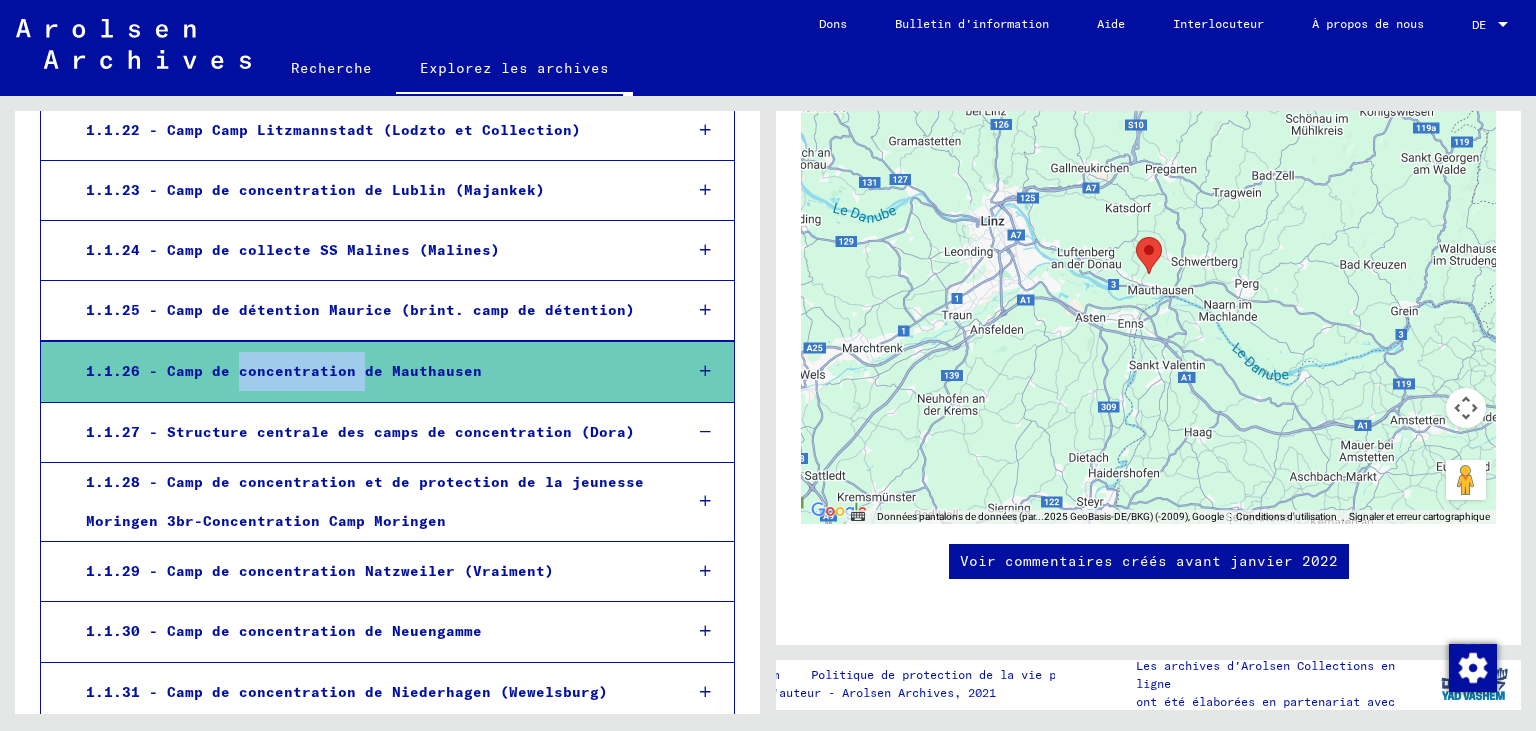 click on "1.1.26 - Camp de concentration de Mauthausen" at bounding box center (368, 371) 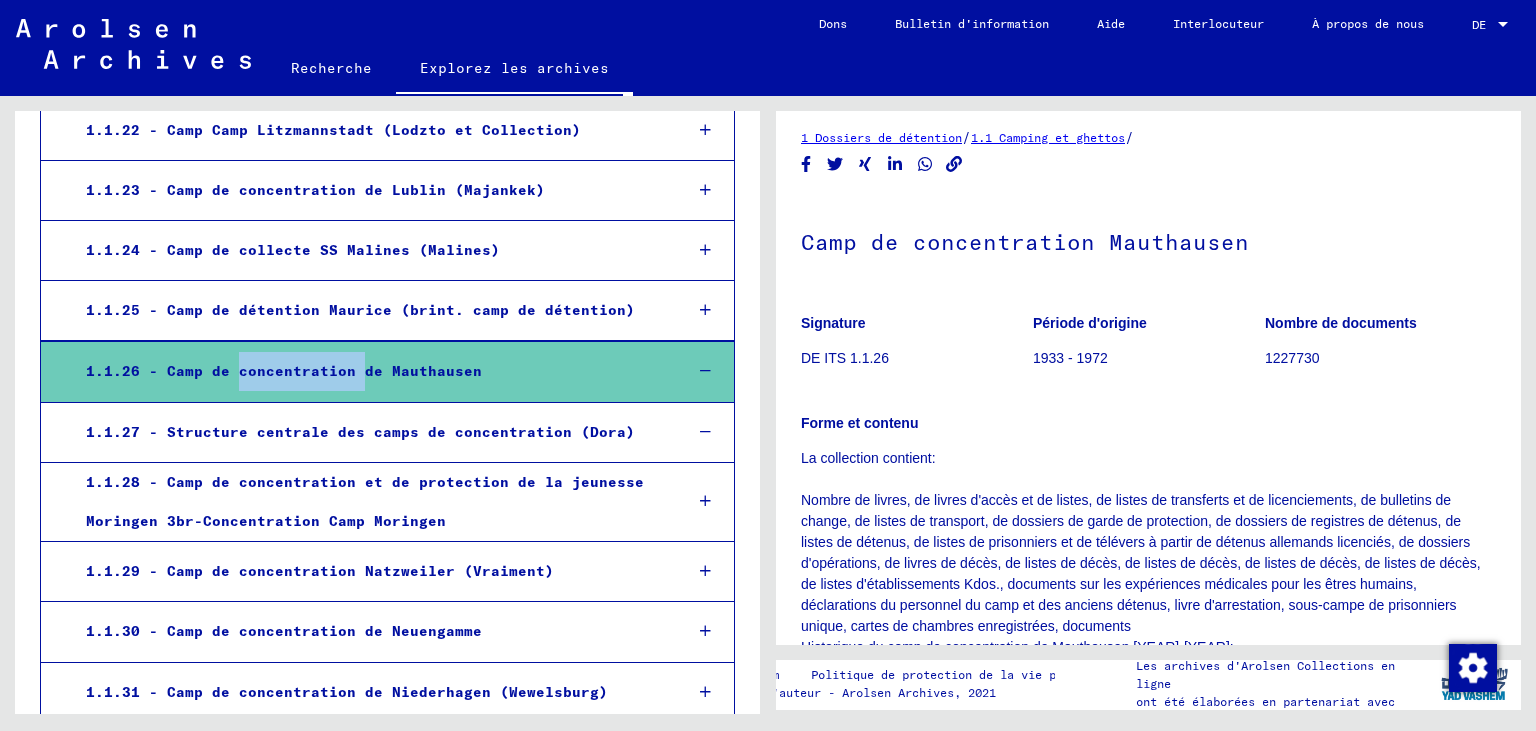 scroll, scrollTop: 0, scrollLeft: 0, axis: both 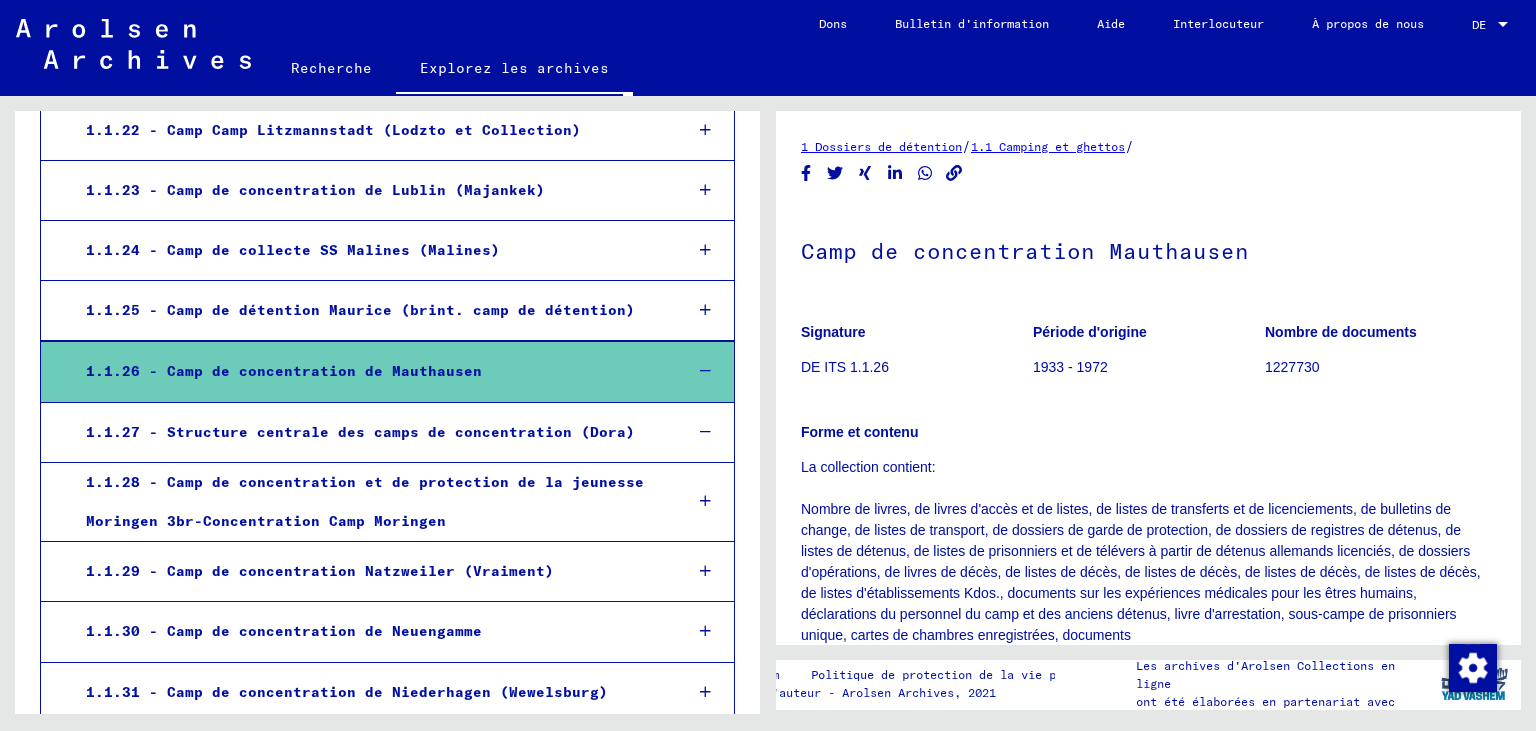 click on "Camp de concentration Mauthausen" 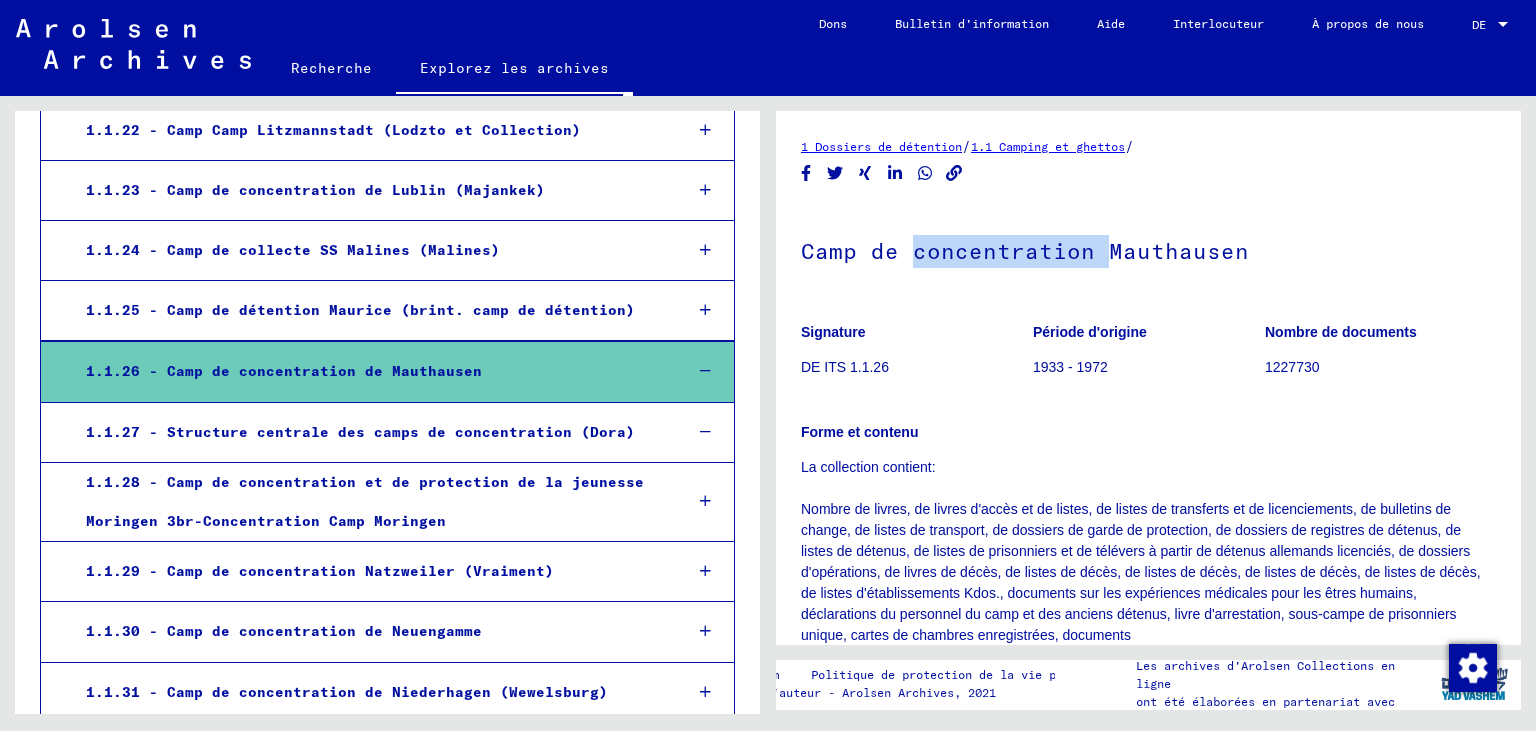 click on "Camp de concentration Mauthausen" 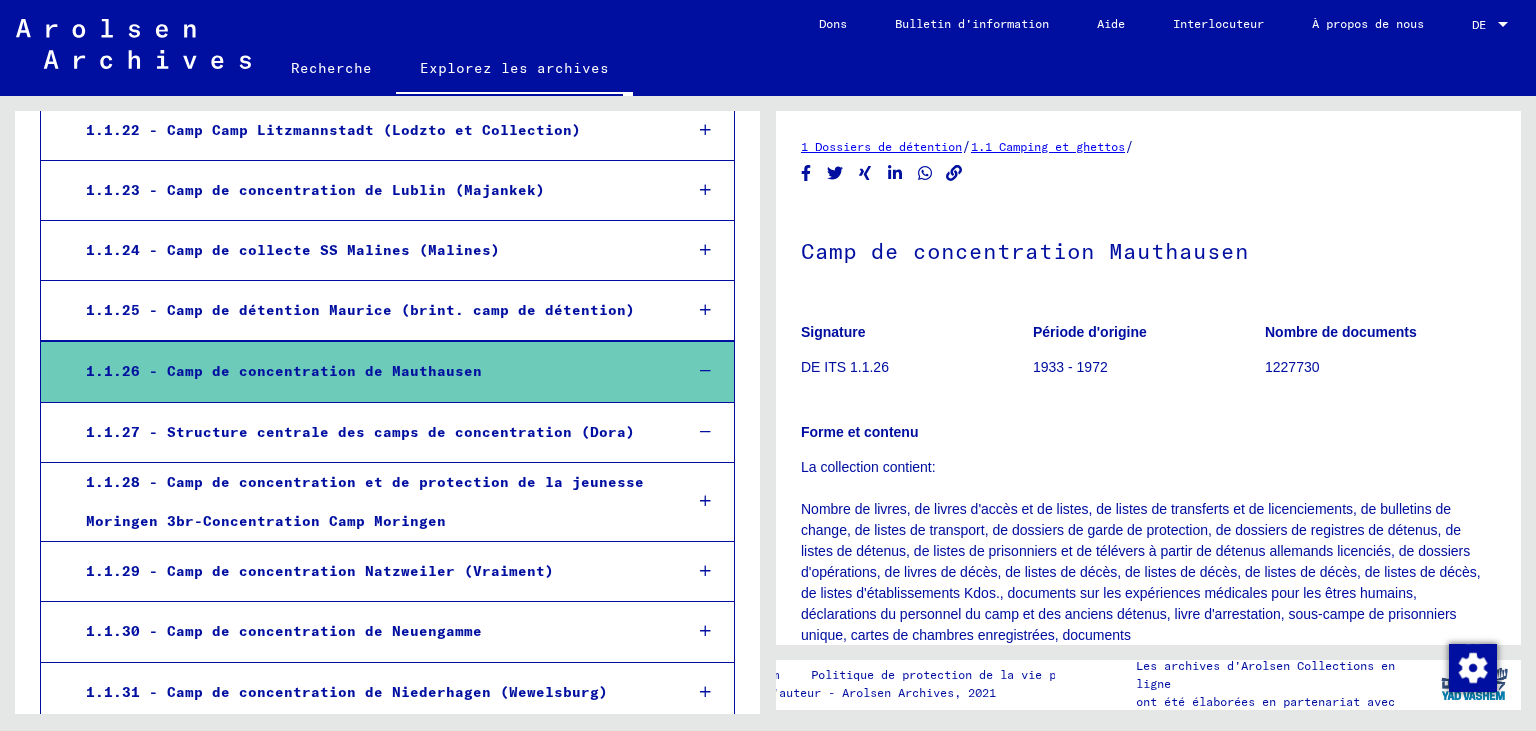 click on "DE ITS 1.1.26" 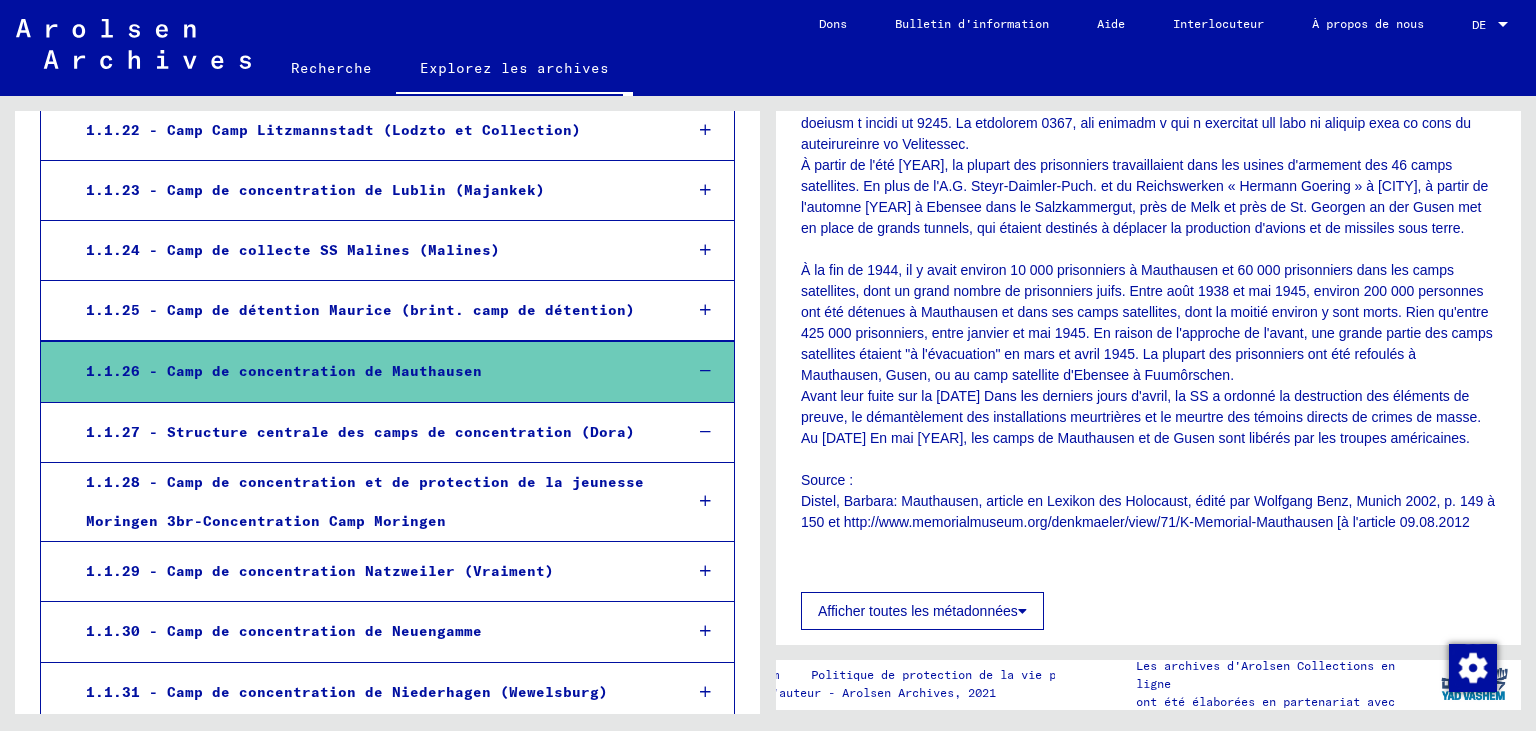 scroll, scrollTop: 848, scrollLeft: 0, axis: vertical 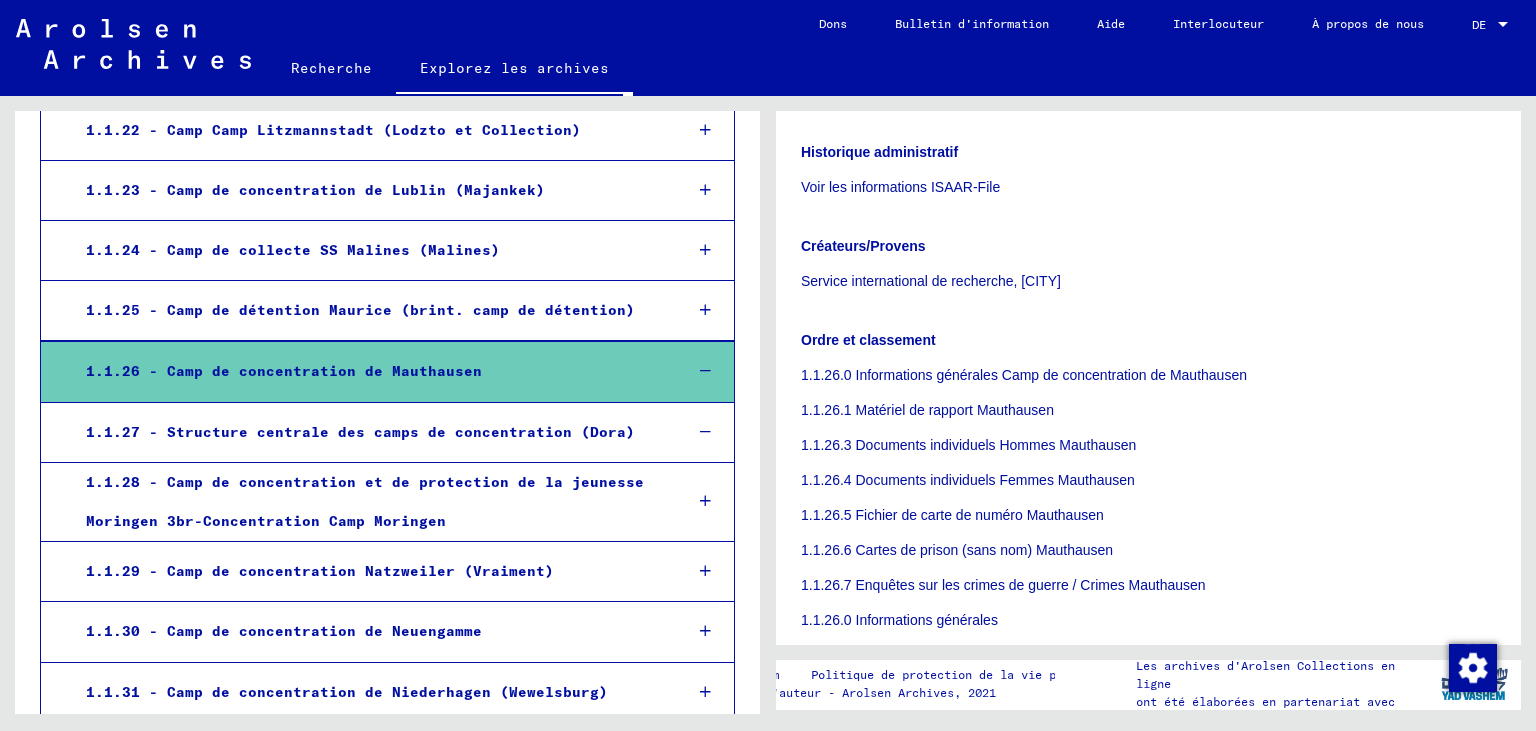 click on "1.1.26.4 Documents individuels Femmes Mauthausen" at bounding box center (1148, 480) 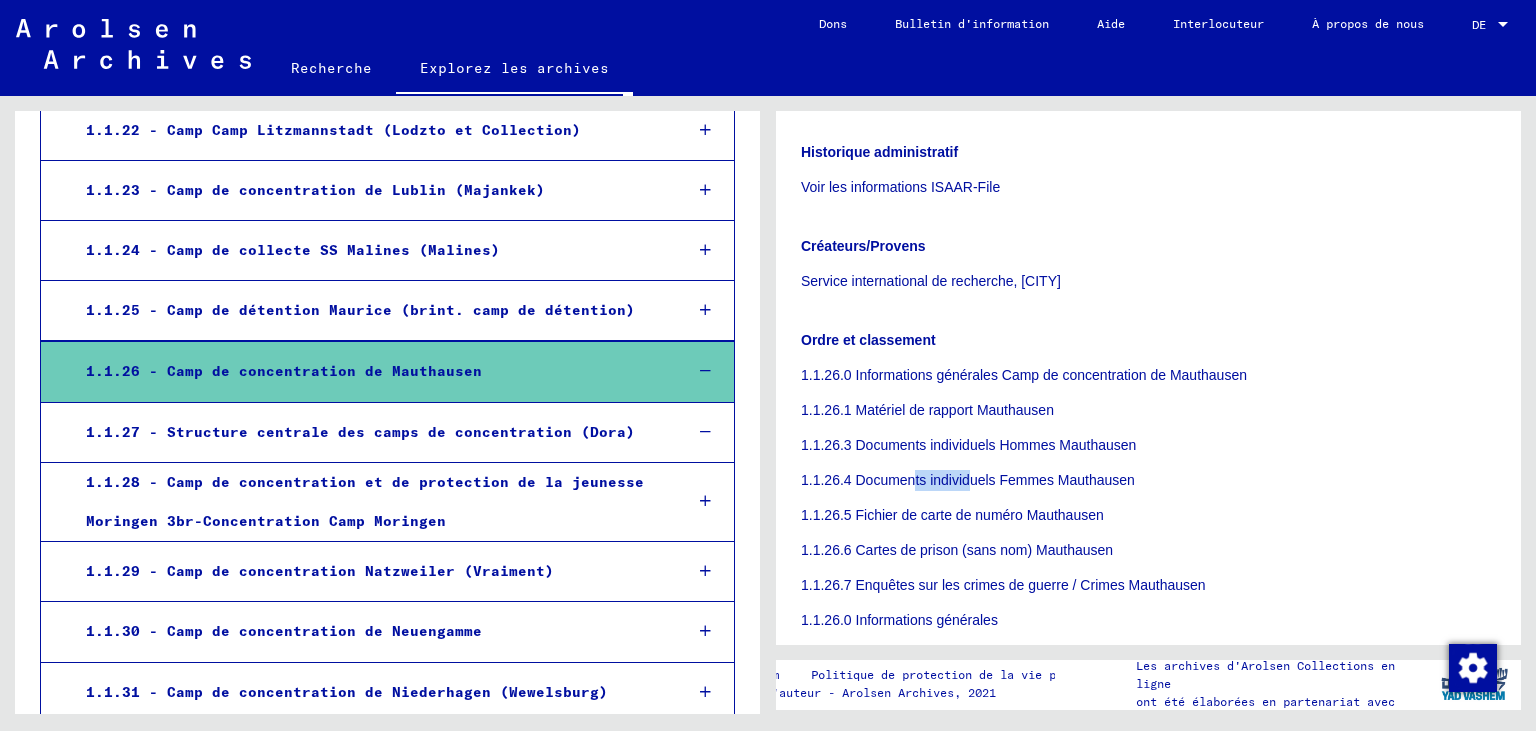 click on "1.1.26.4 Documents individuels Femmes Mauthausen" at bounding box center (1148, 480) 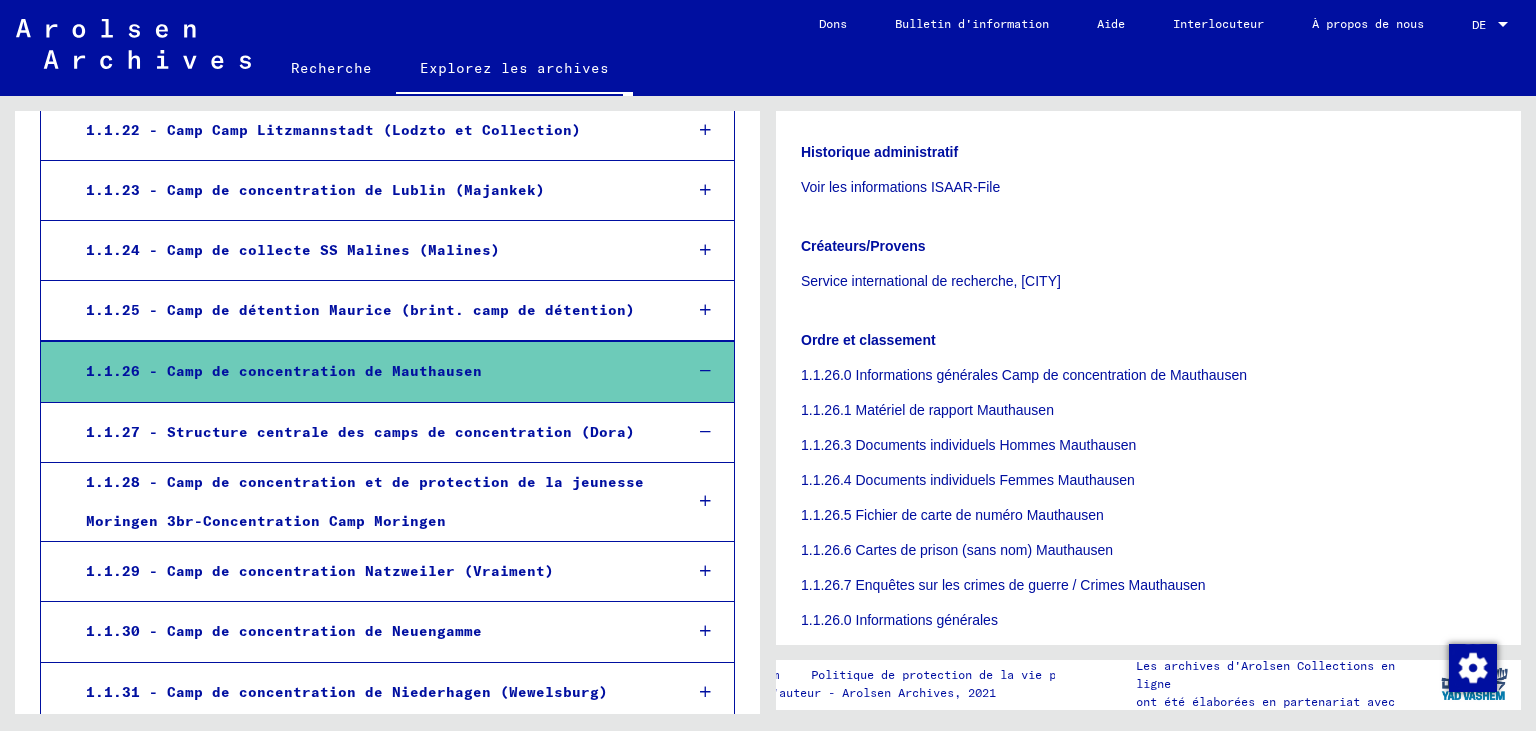 click on "1.1.26.3 Documents individuels Hommes Mauthausen" at bounding box center [1148, 445] 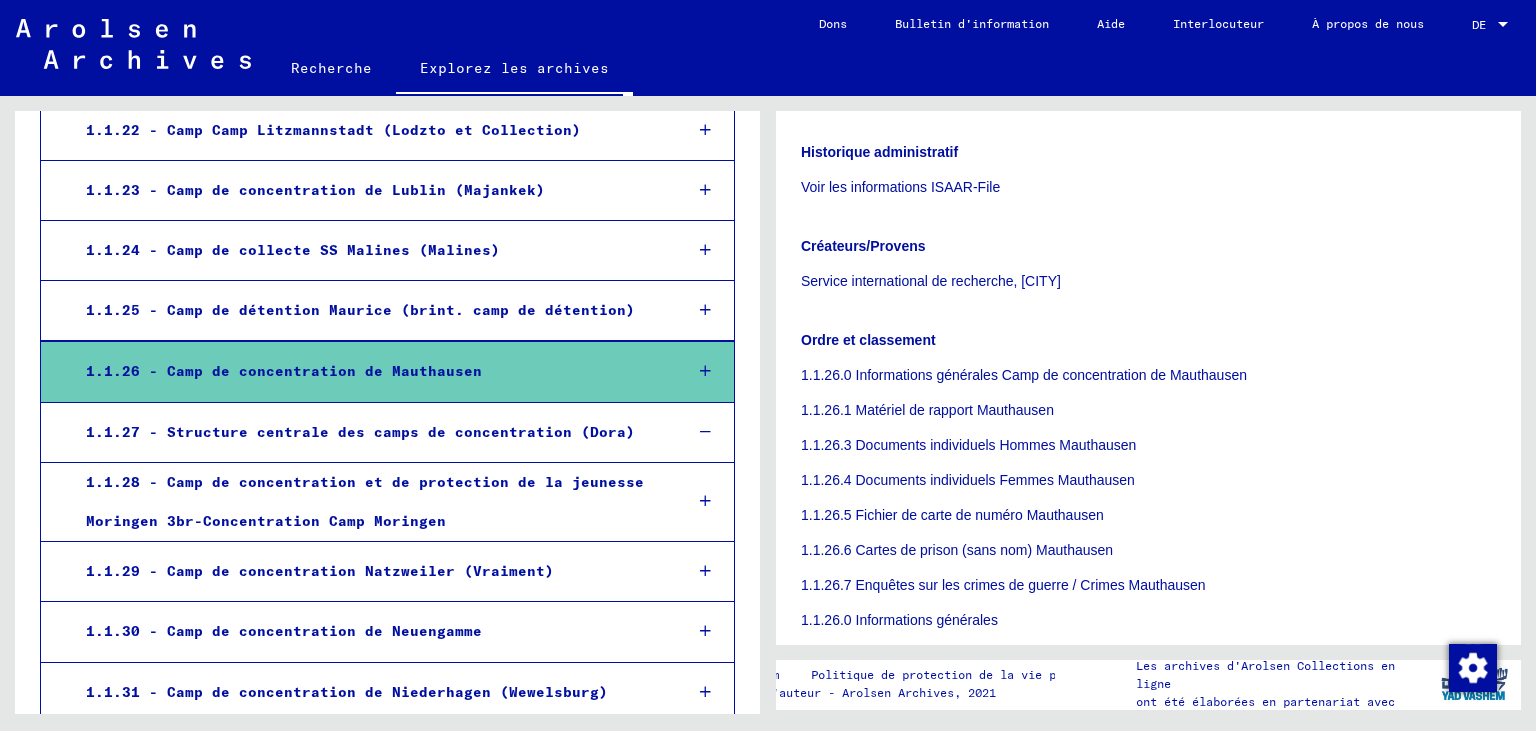 click on "1.1.26.0 Informations générales Camp de concentration de Mauthausen                                       1.1.26.1 Matériel de rapport Mauthausen                                       1.1.26.3 Documents individuels Hommes Mauthausen                                       1.1.26.4 Documents individuels Femmes Mauthausen                                       1.1.26.5 Fichier de carte de numéro Mauthausen                                       1.1.26.6 Cartes de prison (sans nom) Mauthausen                                       1.1.26.7 Enquêtes sur les crimes de guerre / Crimes Mauthausen                                      1.1.26.0 Informations générales                                      1.1.26.1 Énumérer la liste                                      1.1.26.3 Individual records men                                       1.1.26.4 Individual records women                                       1.1.26.5 Numeral index" at bounding box center (1148, 603) 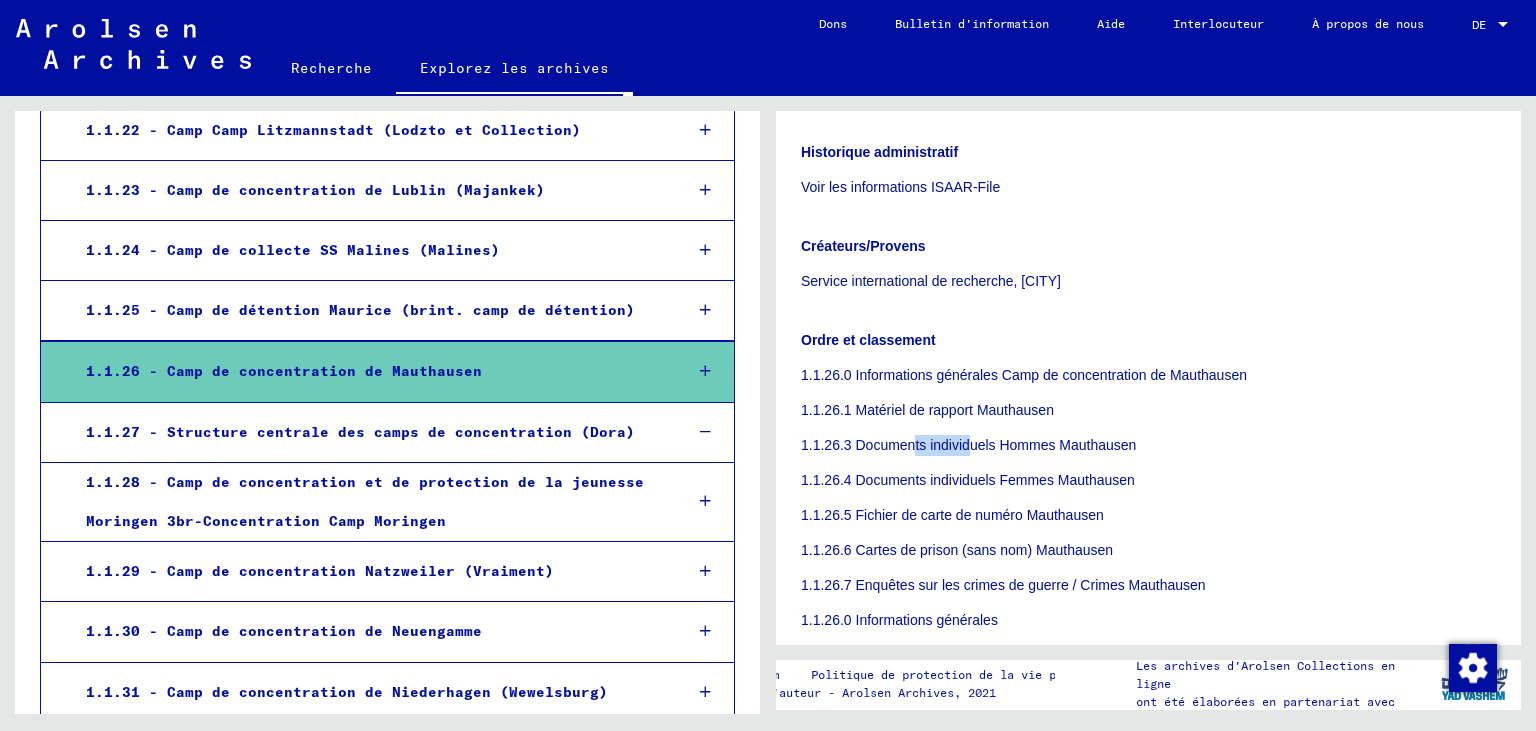 click on "1.1.26.3 Documents individuels Hommes Mauthausen" at bounding box center [1148, 445] 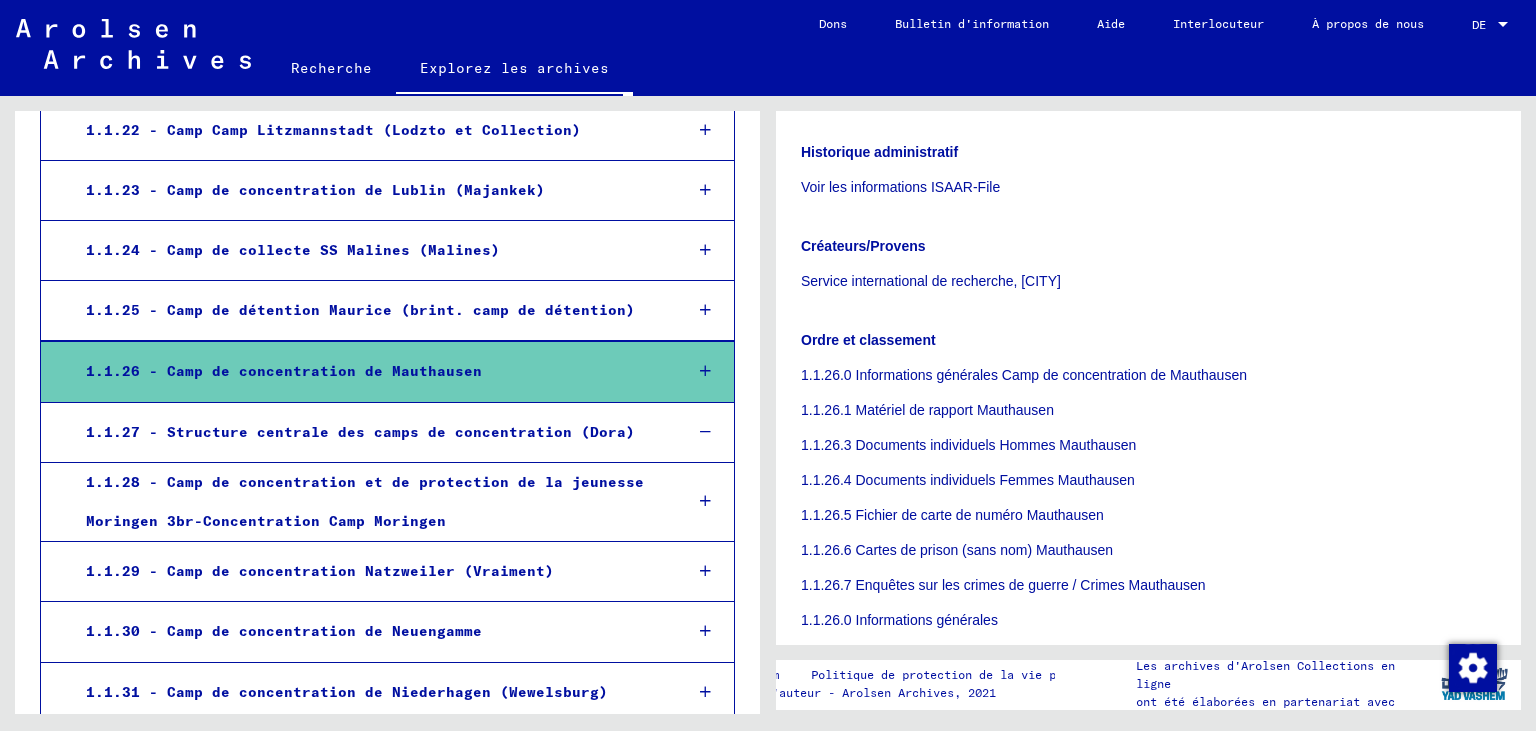 click on "1.1.26.3 Documents individuels Hommes Mauthausen" at bounding box center (1148, 445) 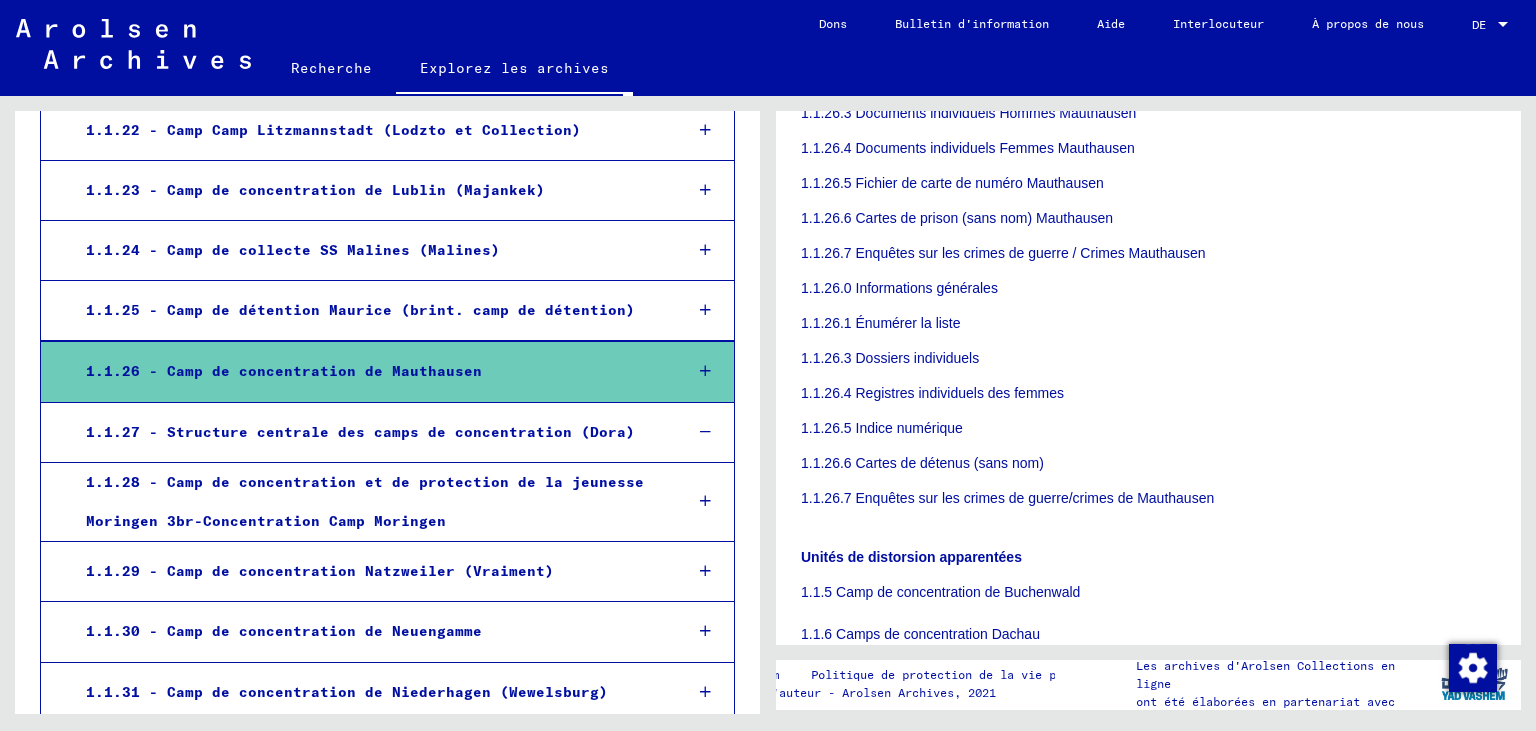 scroll, scrollTop: 1760, scrollLeft: 0, axis: vertical 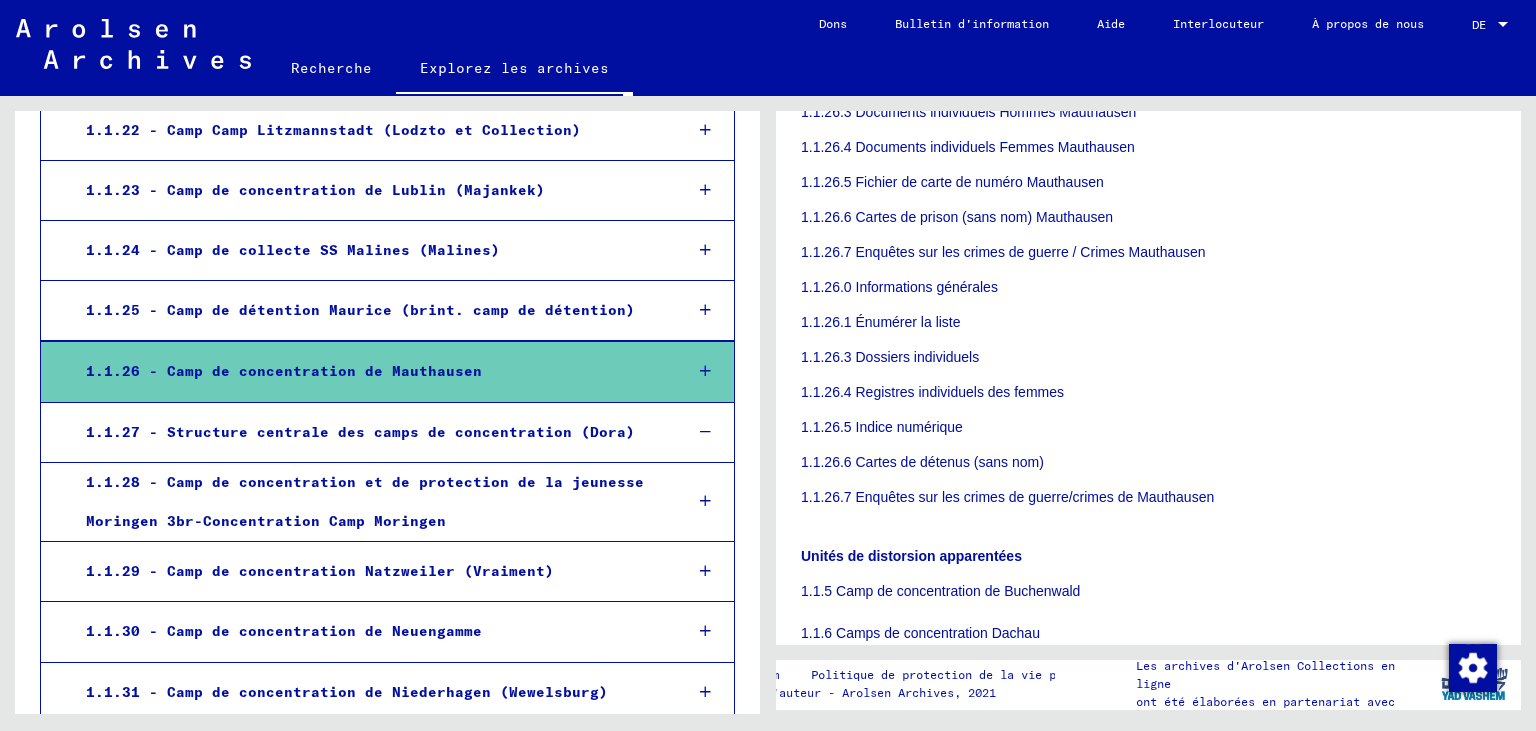 click on "1.1.26.3 Dossiers individuels" at bounding box center [1148, 357] 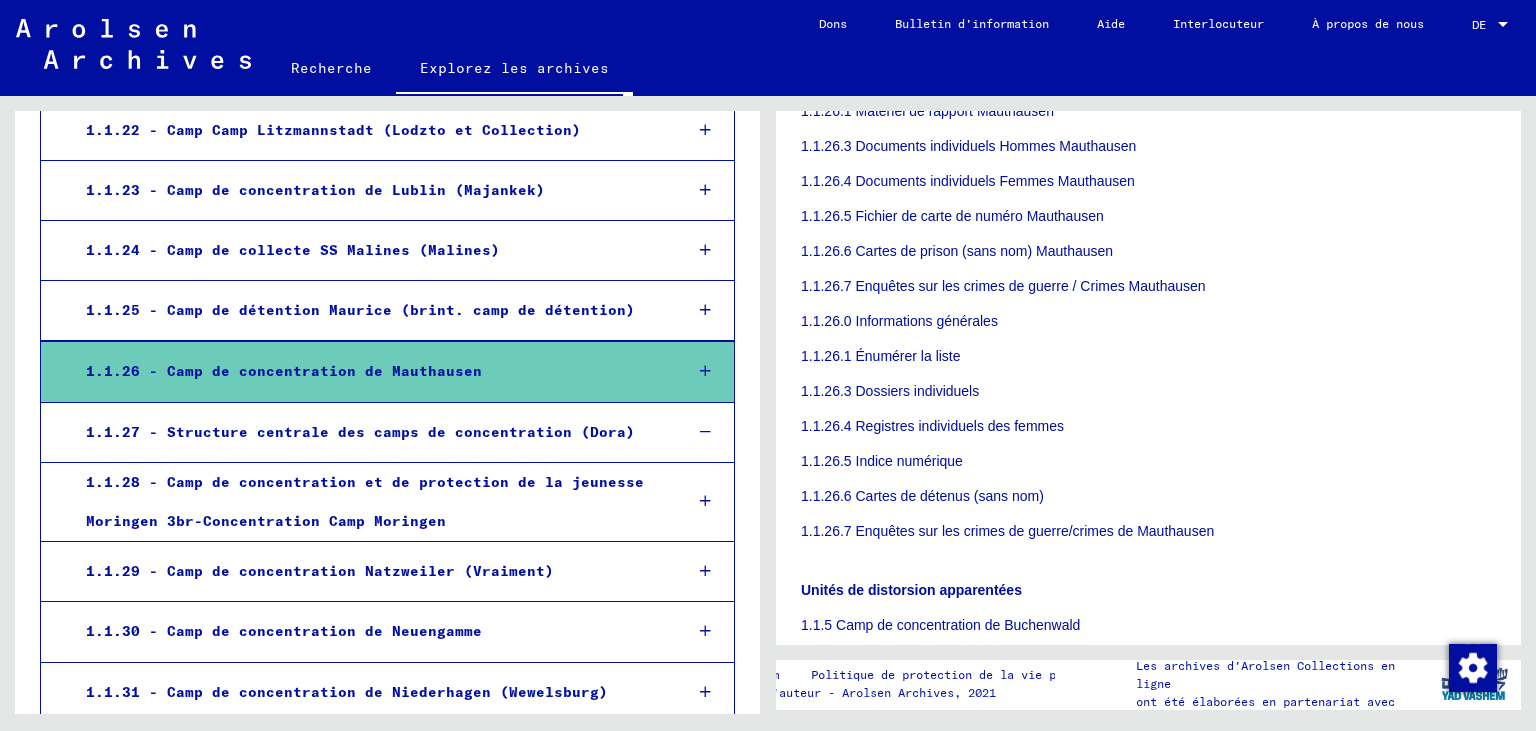 scroll, scrollTop: 1725, scrollLeft: 0, axis: vertical 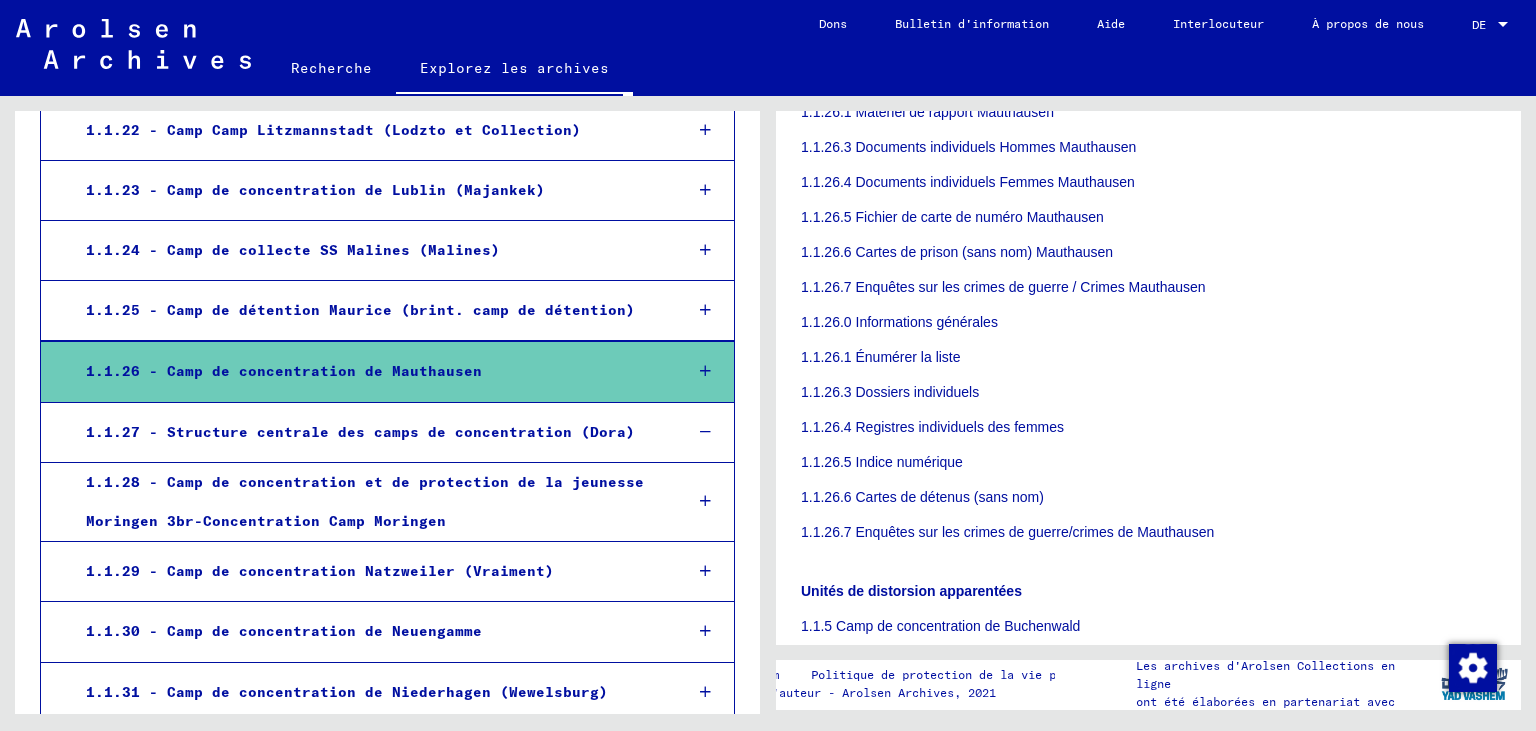 click on "1.1.26.3 Dossiers individuels" at bounding box center [1148, 392] 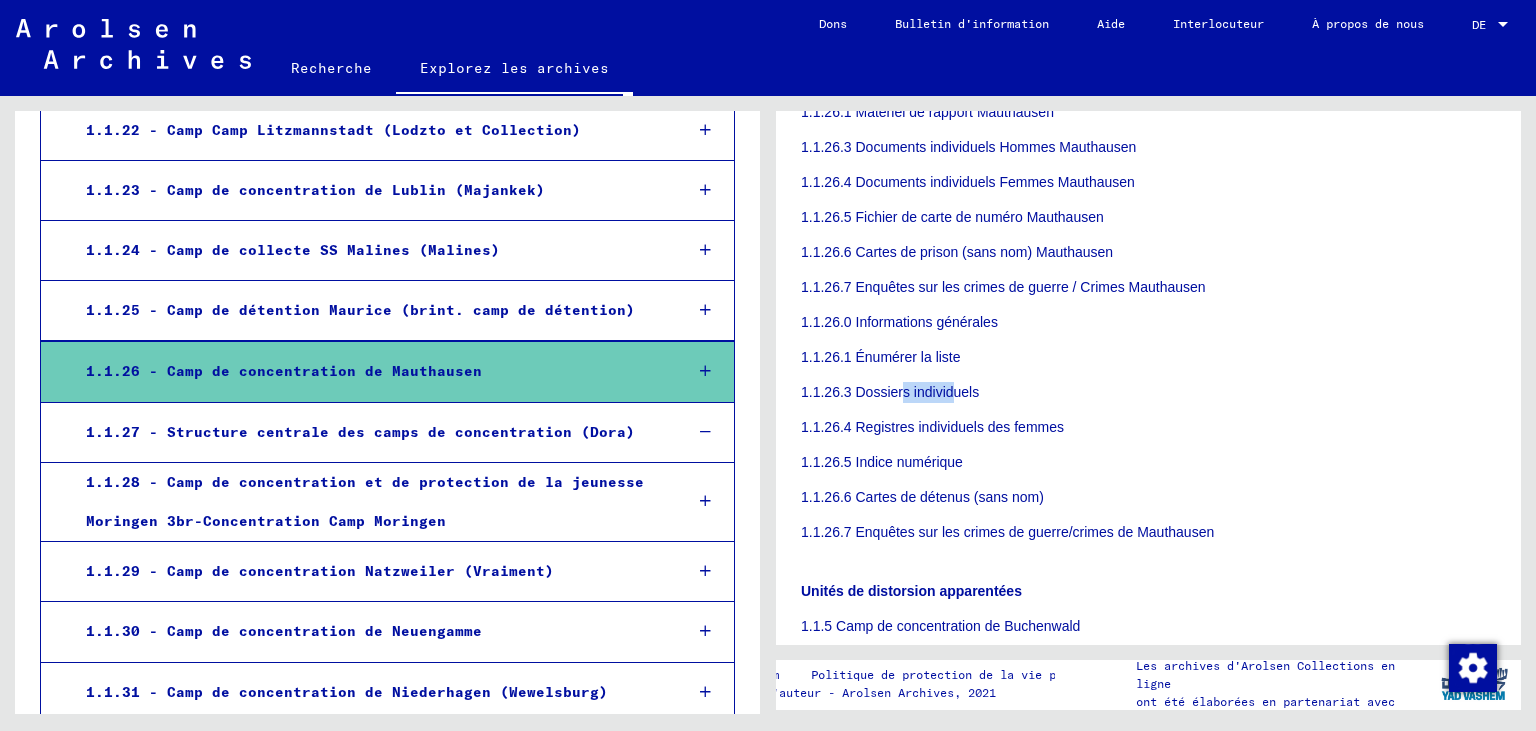 click on "1.1.26.3 Dossiers individuels" at bounding box center [1148, 392] 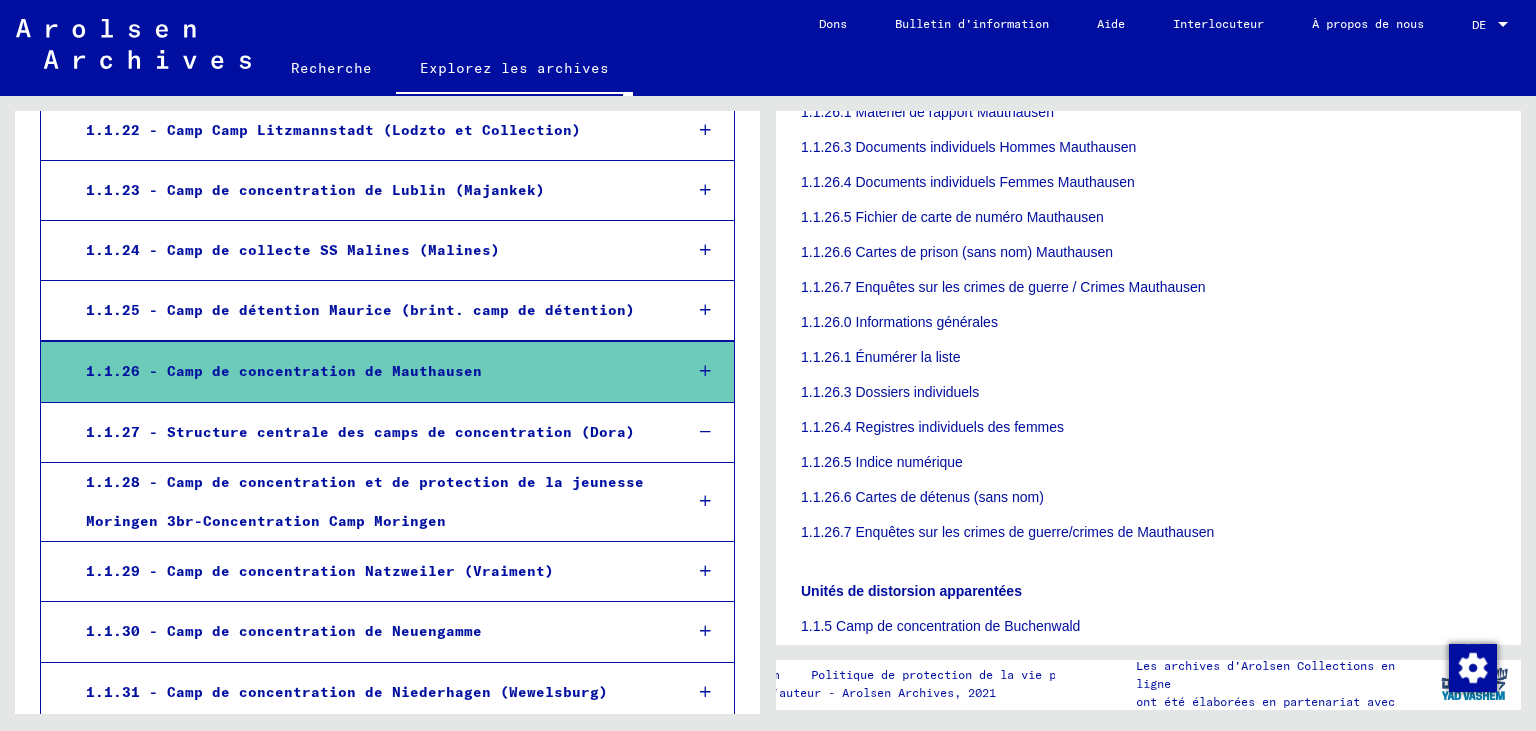 click on "1.1.26.3 Dossiers individuels" at bounding box center [1148, 392] 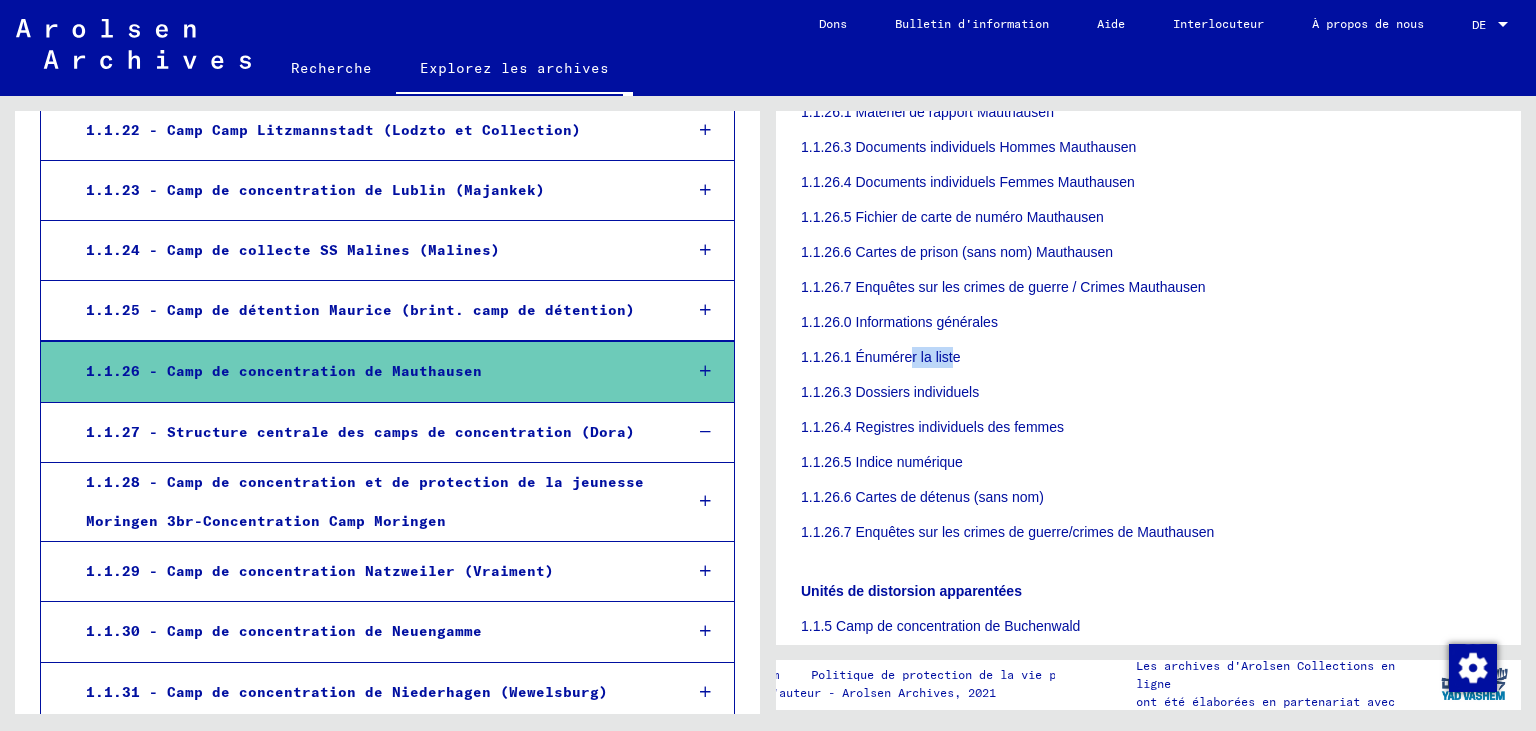 click on "1.1.26.1 Énumérer la liste" at bounding box center (1148, 357) 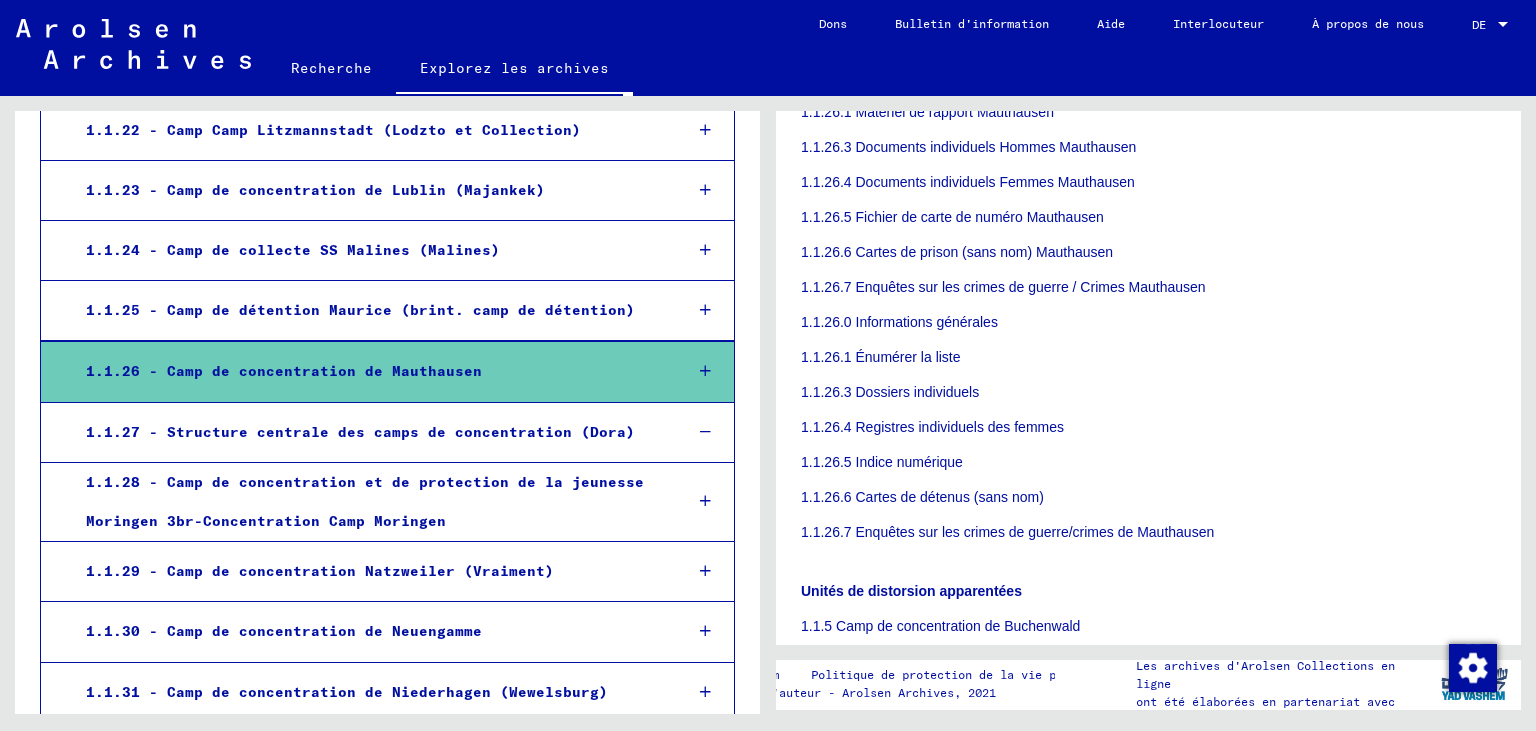 click on "1.1.26.1 Énumérer la liste" at bounding box center [1148, 357] 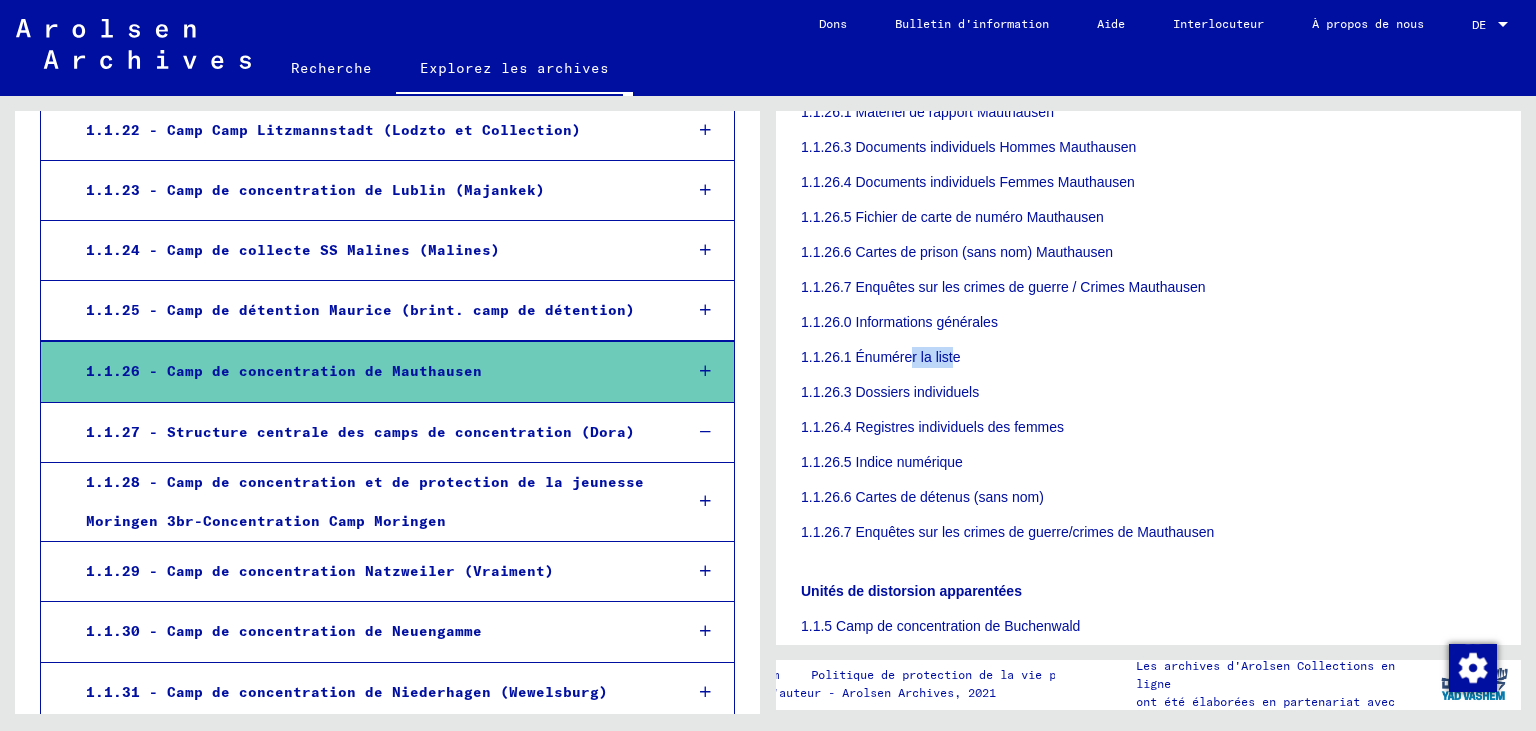 click on "1.1.26.1 Énumérer la liste" at bounding box center (1148, 357) 